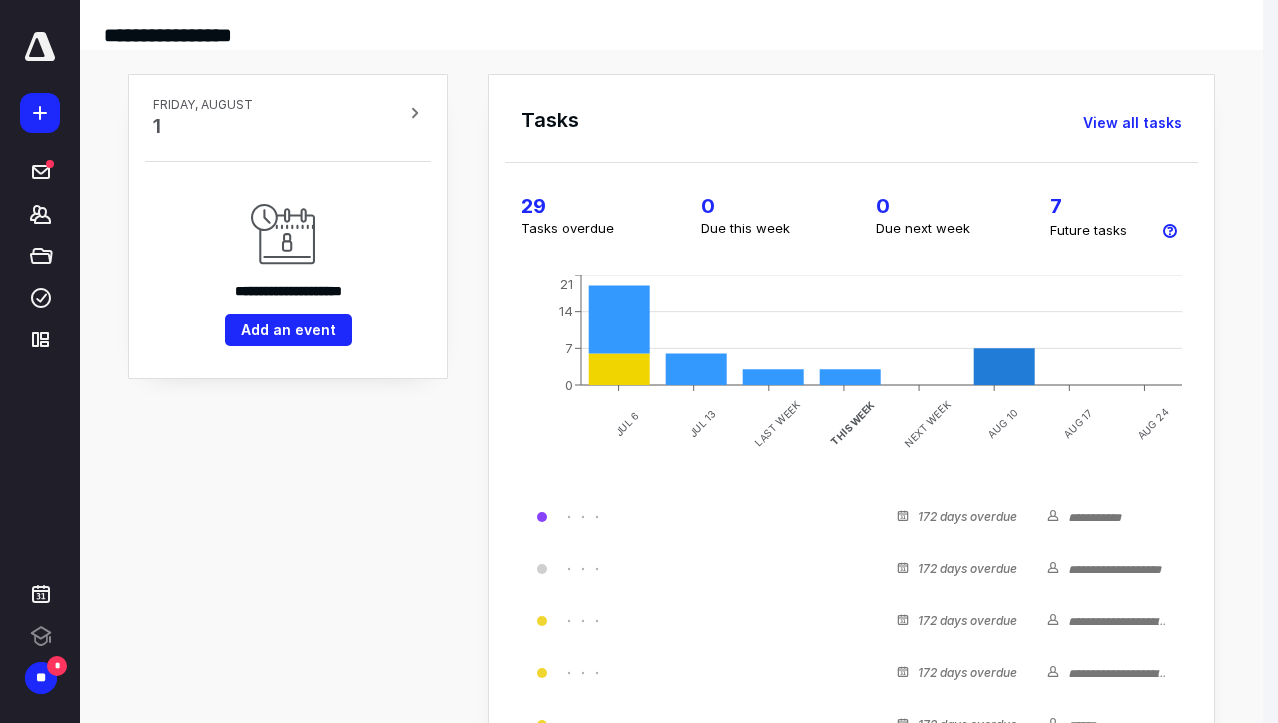 scroll, scrollTop: 0, scrollLeft: 0, axis: both 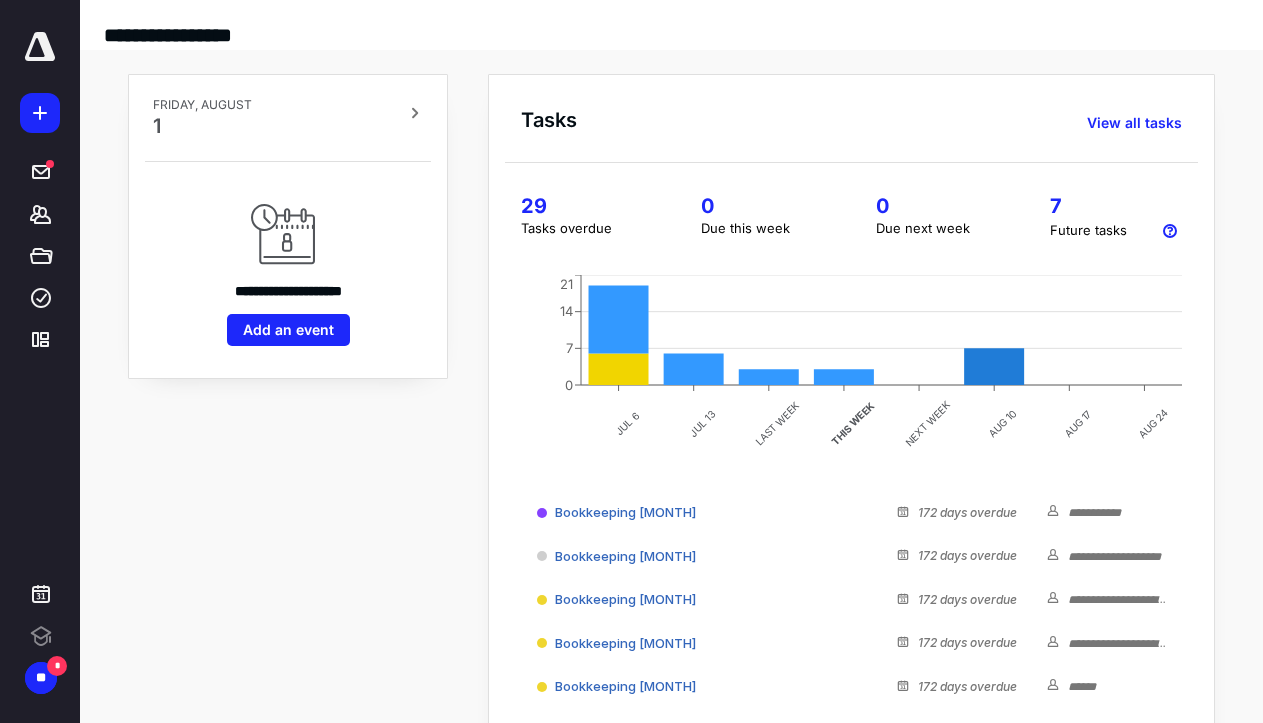 click at bounding box center [40, 47] 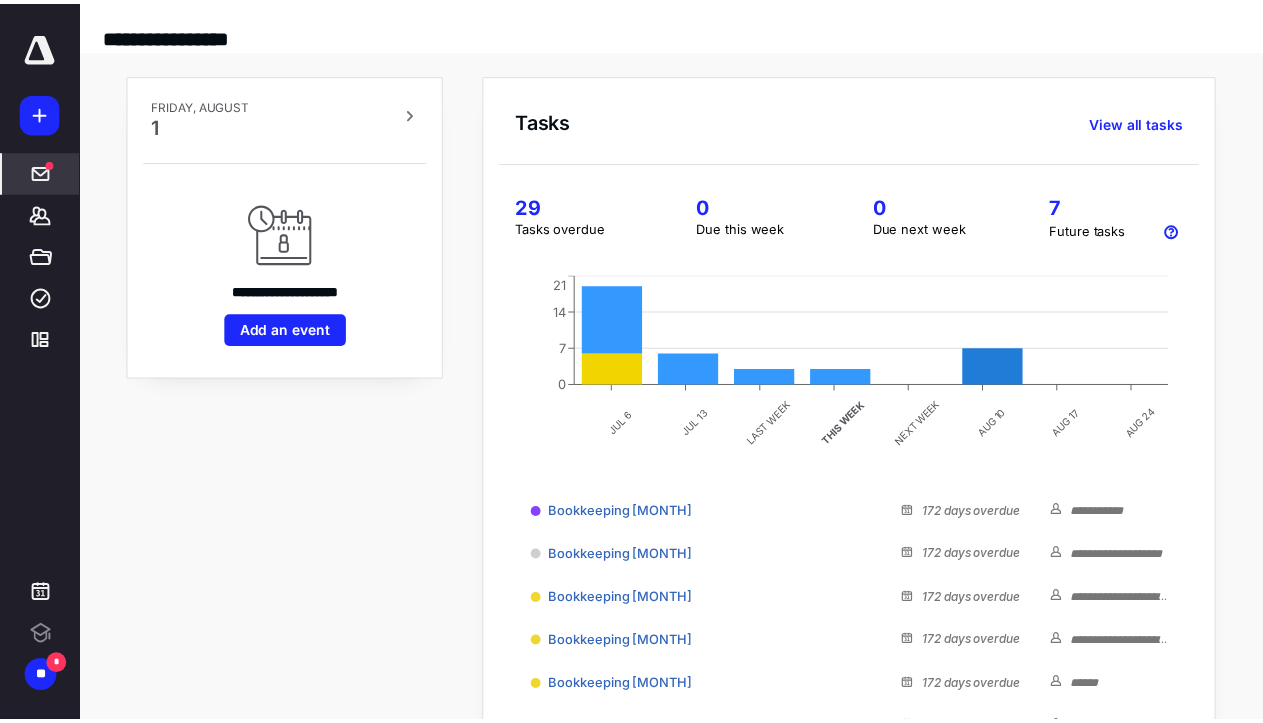 scroll, scrollTop: 0, scrollLeft: 0, axis: both 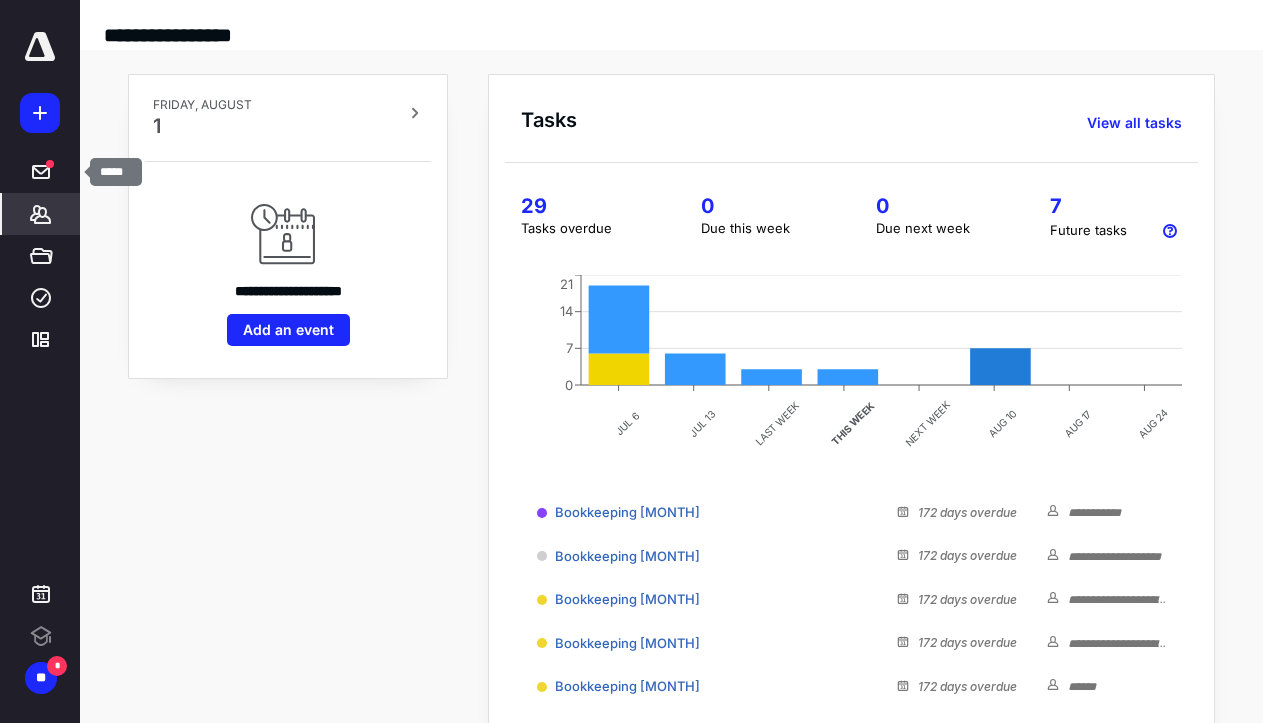 click on "*******" at bounding box center [41, 214] 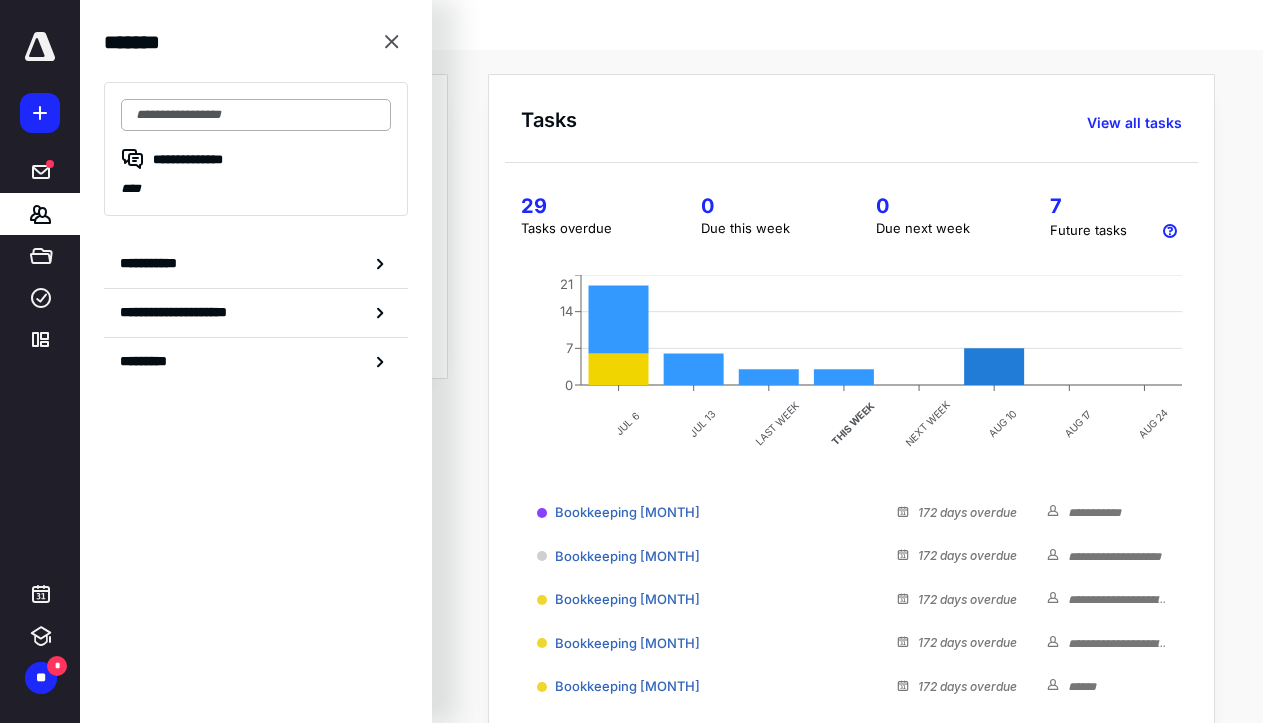 click at bounding box center (256, 115) 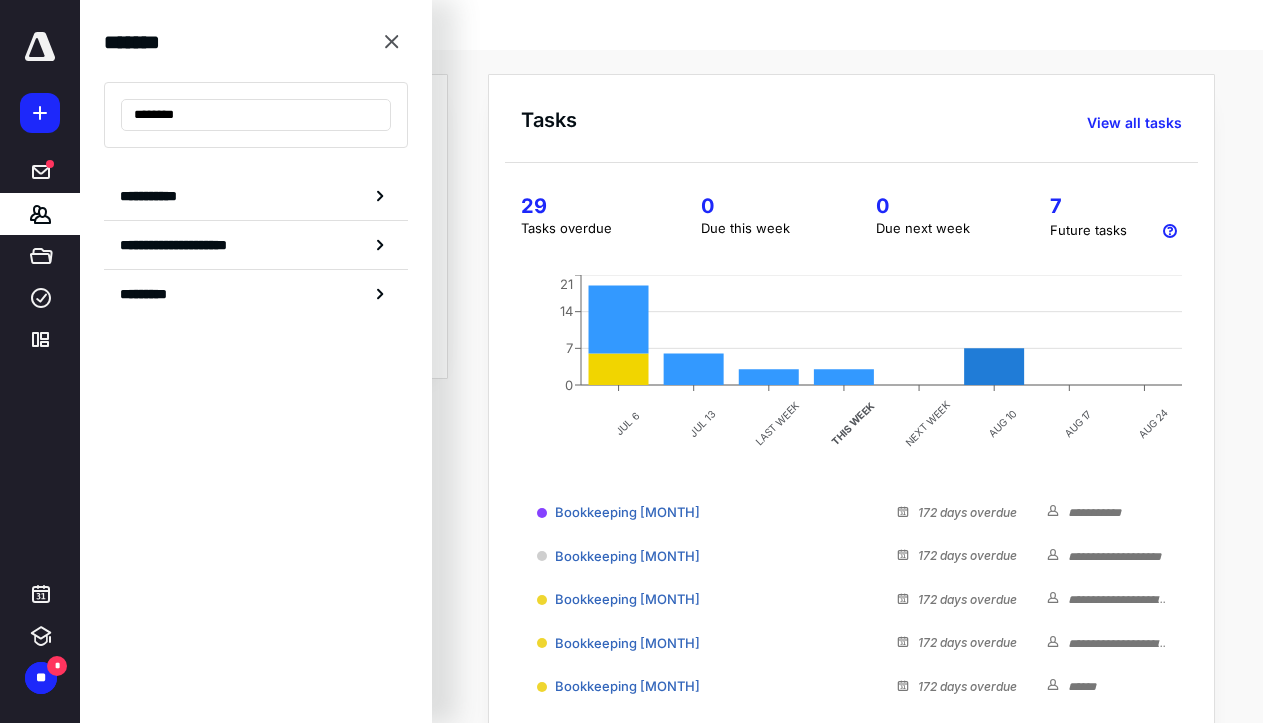 type on "*******" 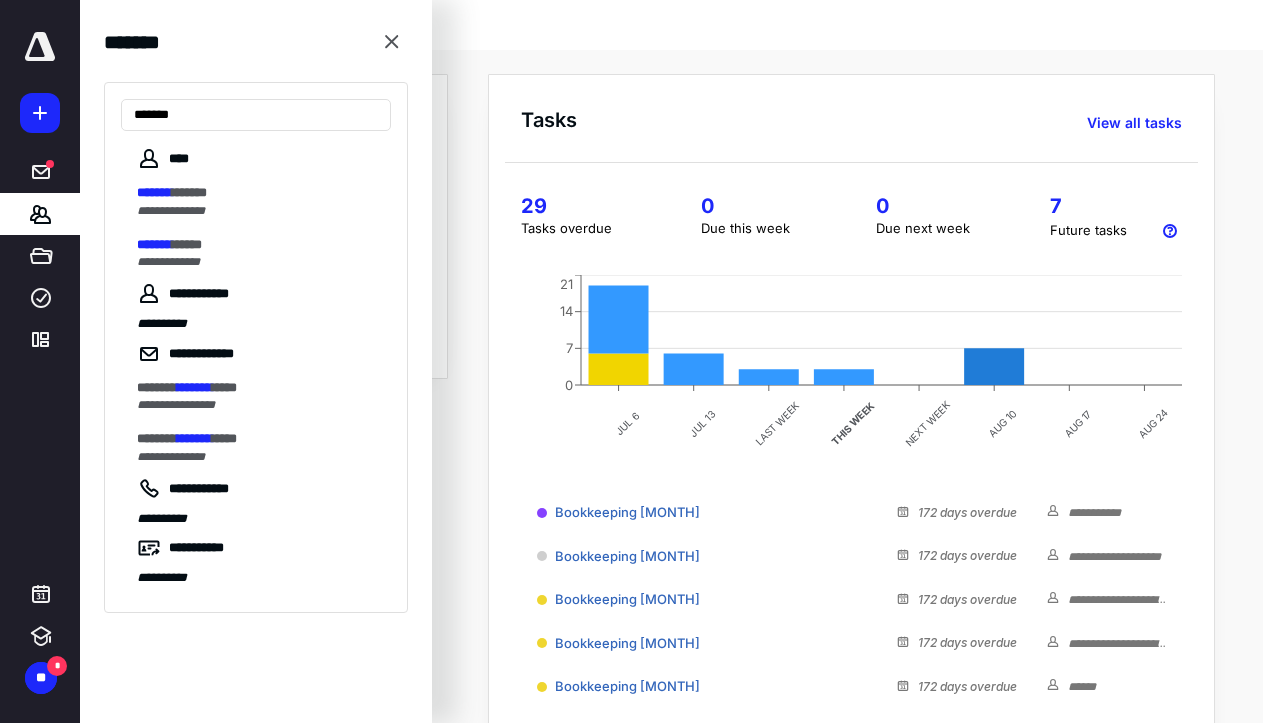 click on "**********" at bounding box center (264, 201) 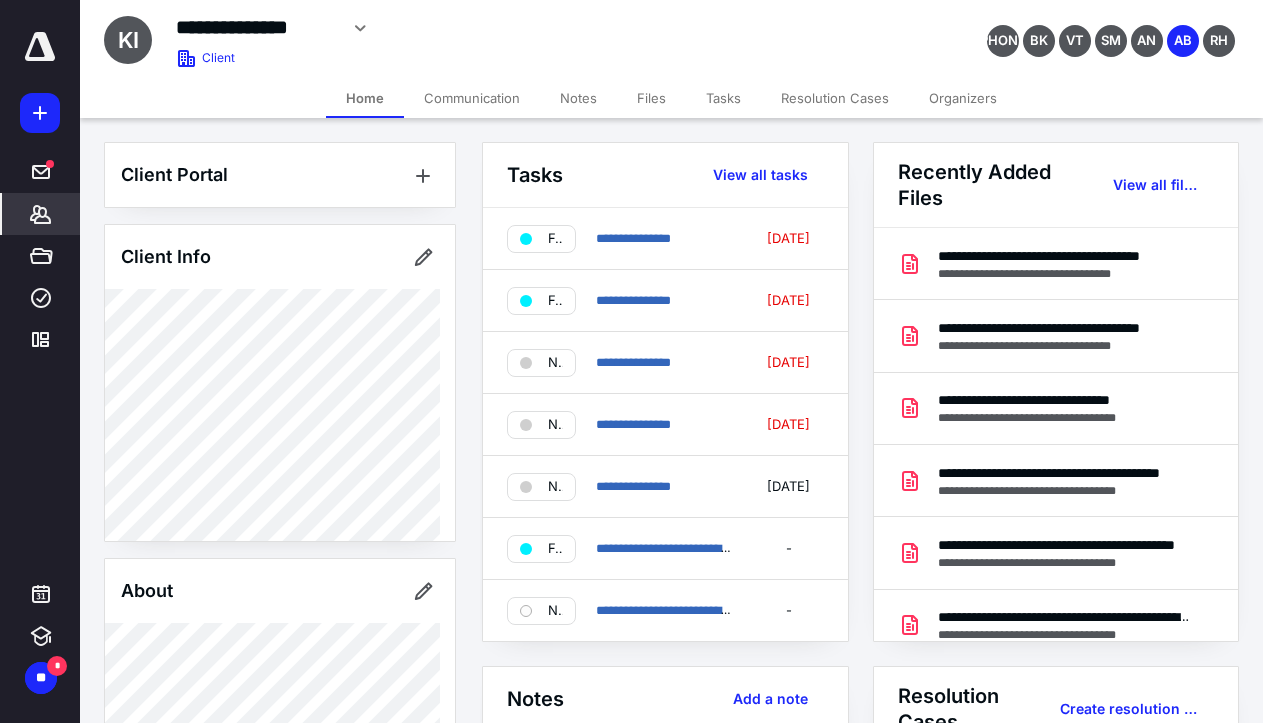 click on "Notes" at bounding box center [578, 98] 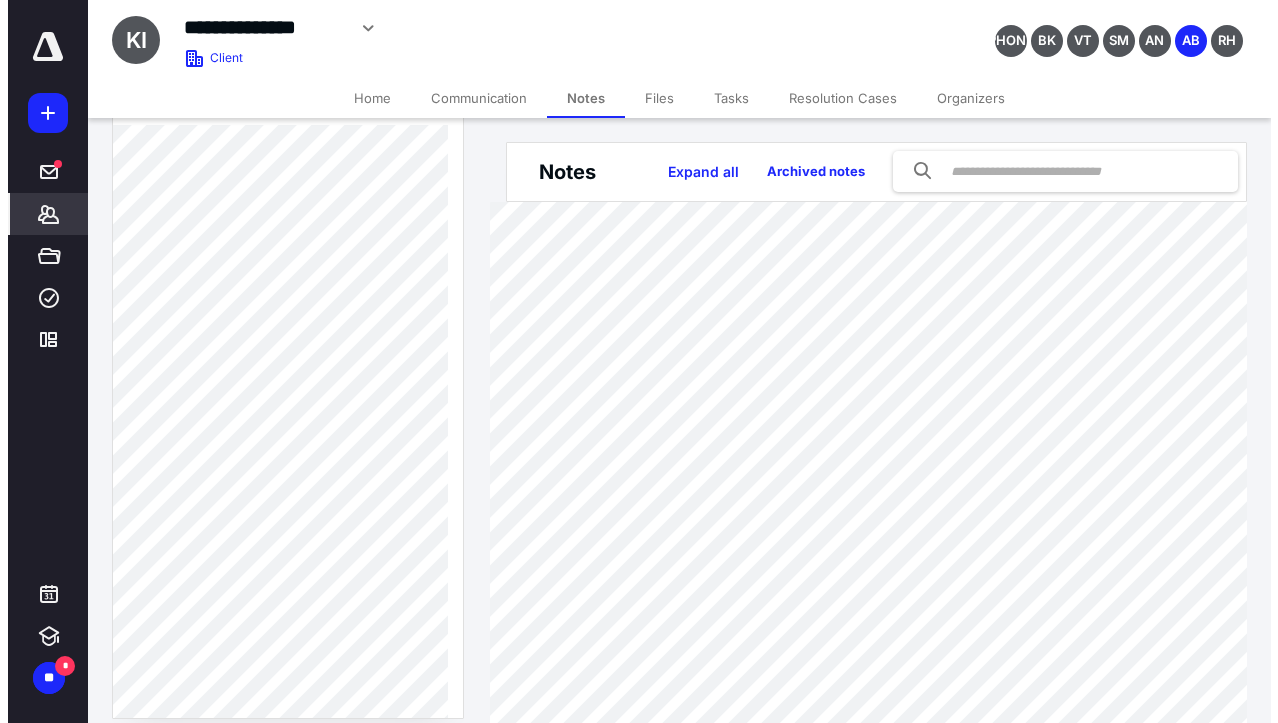scroll, scrollTop: 933, scrollLeft: 0, axis: vertical 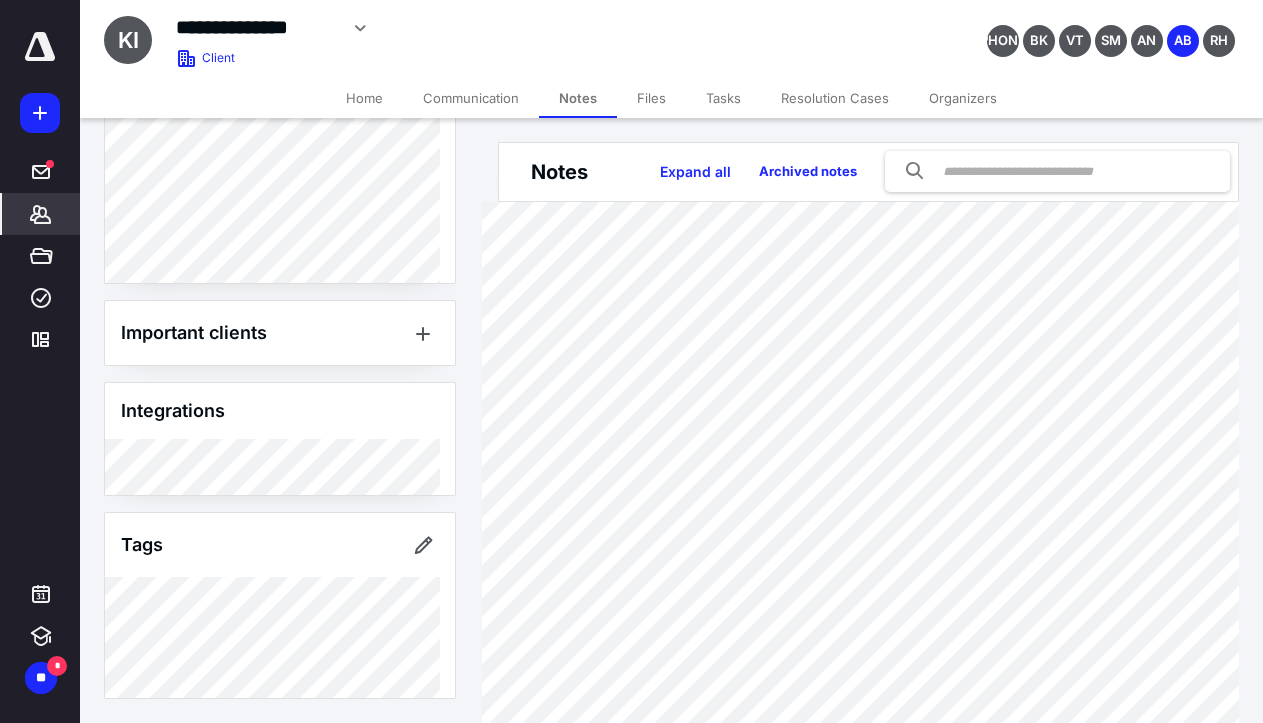 click on "Files" at bounding box center (651, 98) 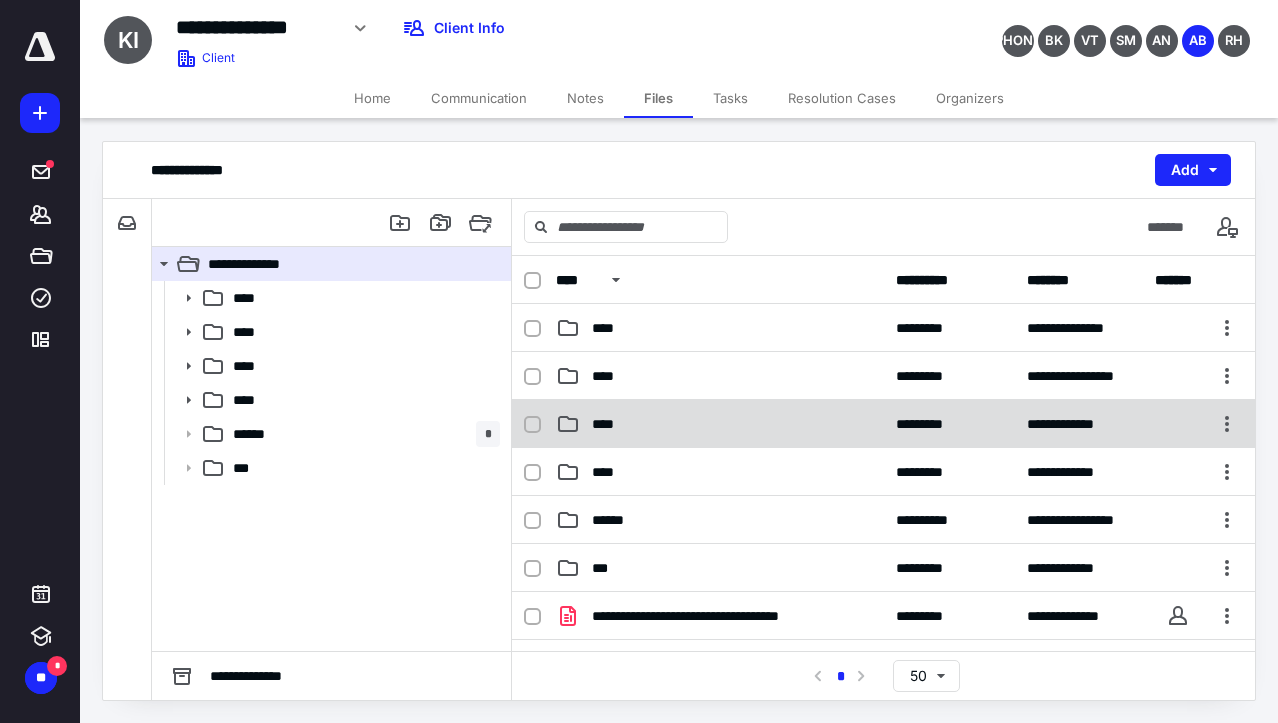 click on "****" at bounding box center [720, 424] 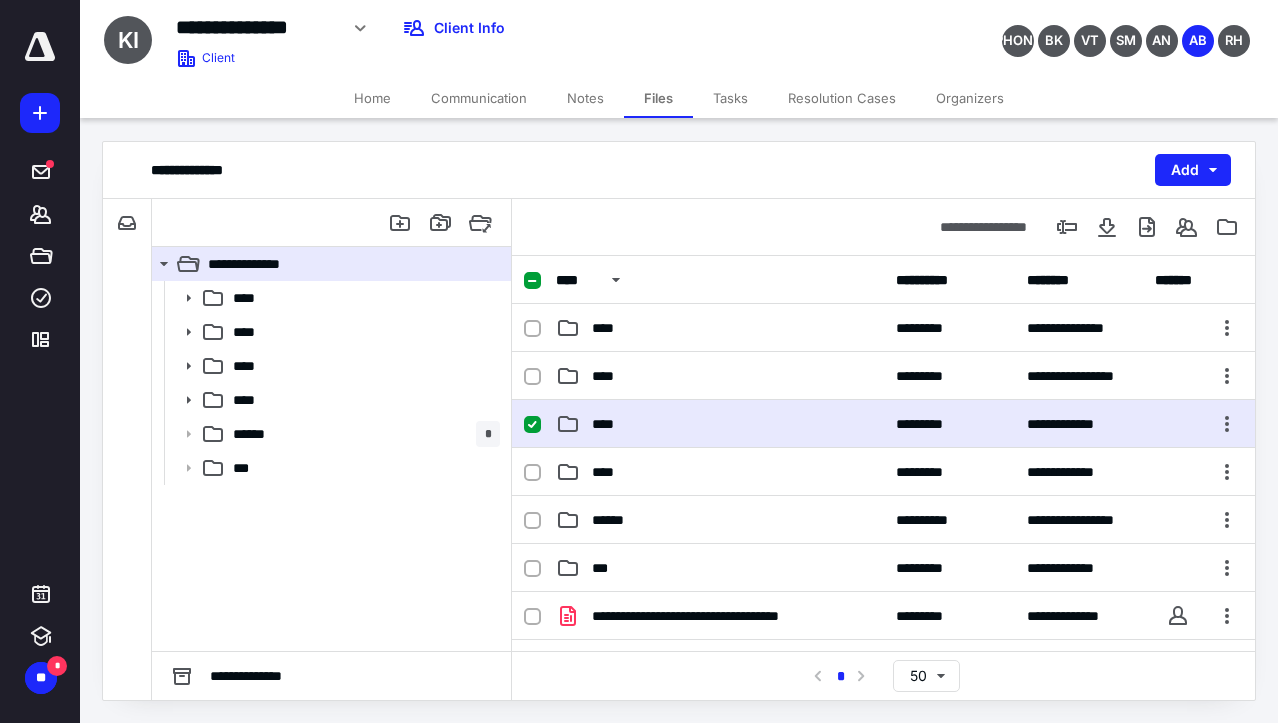 click on "****" at bounding box center [720, 424] 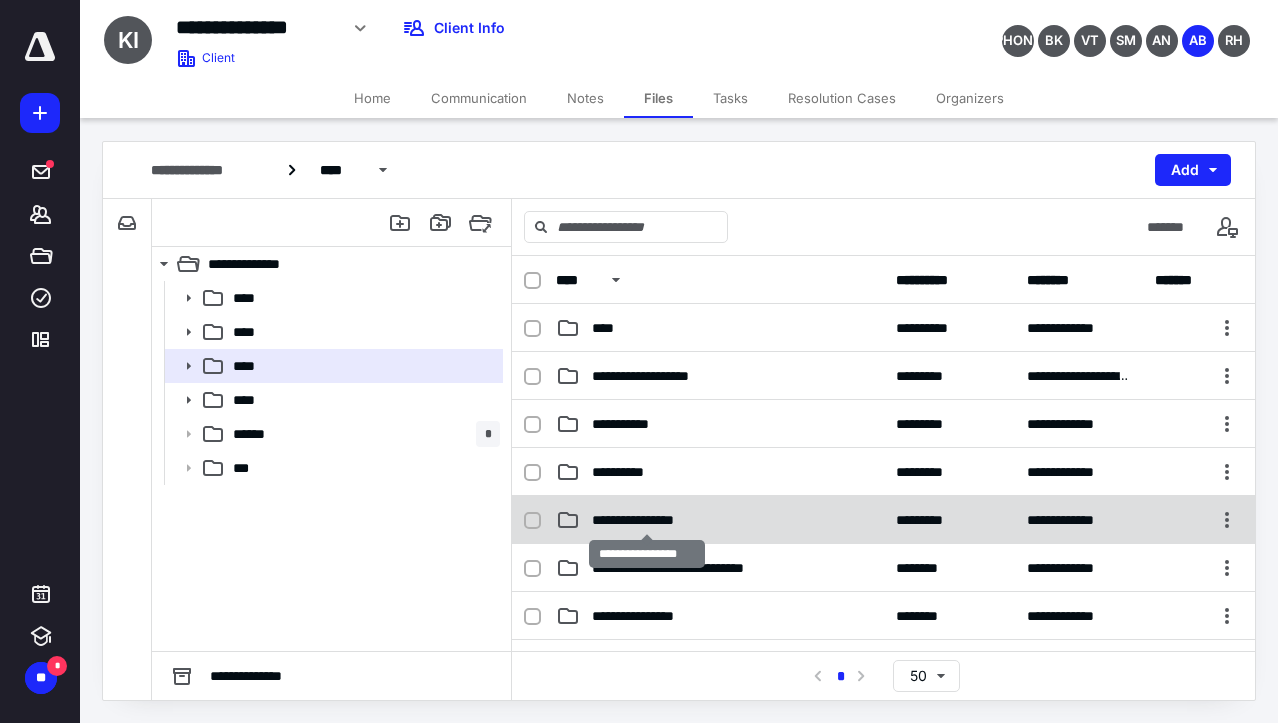 click on "**********" at bounding box center [647, 520] 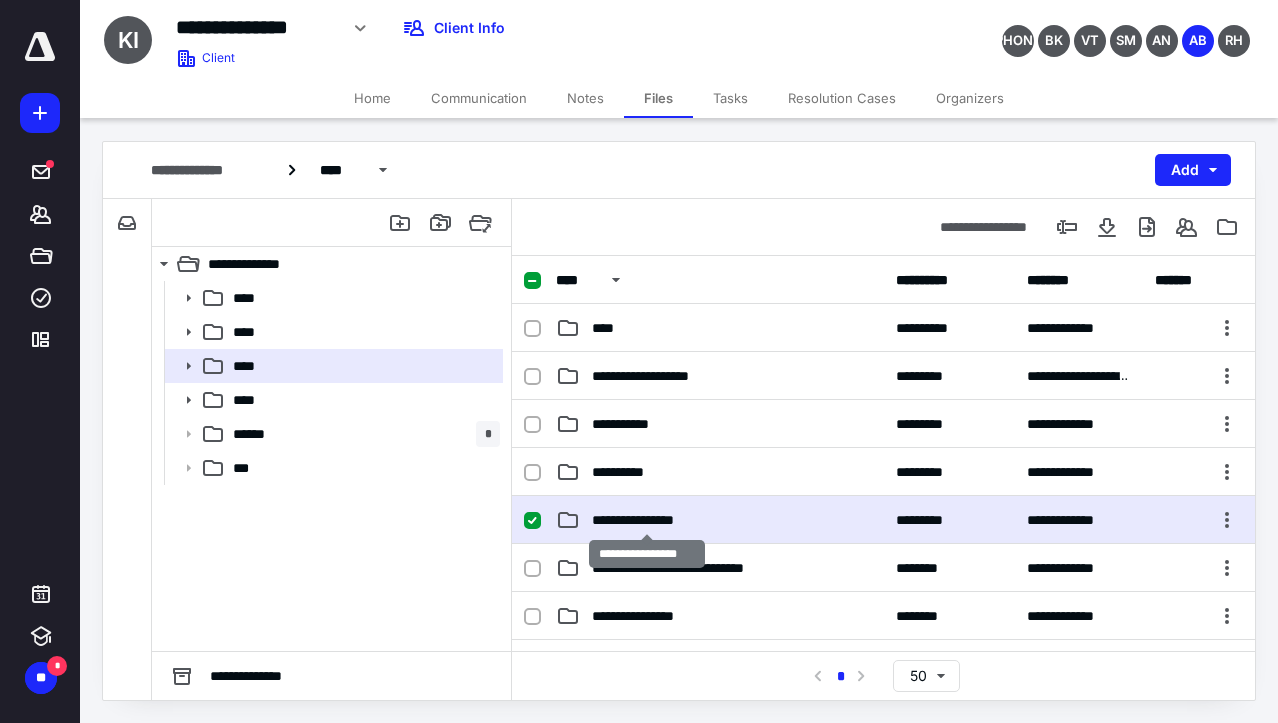 click on "**********" at bounding box center [647, 520] 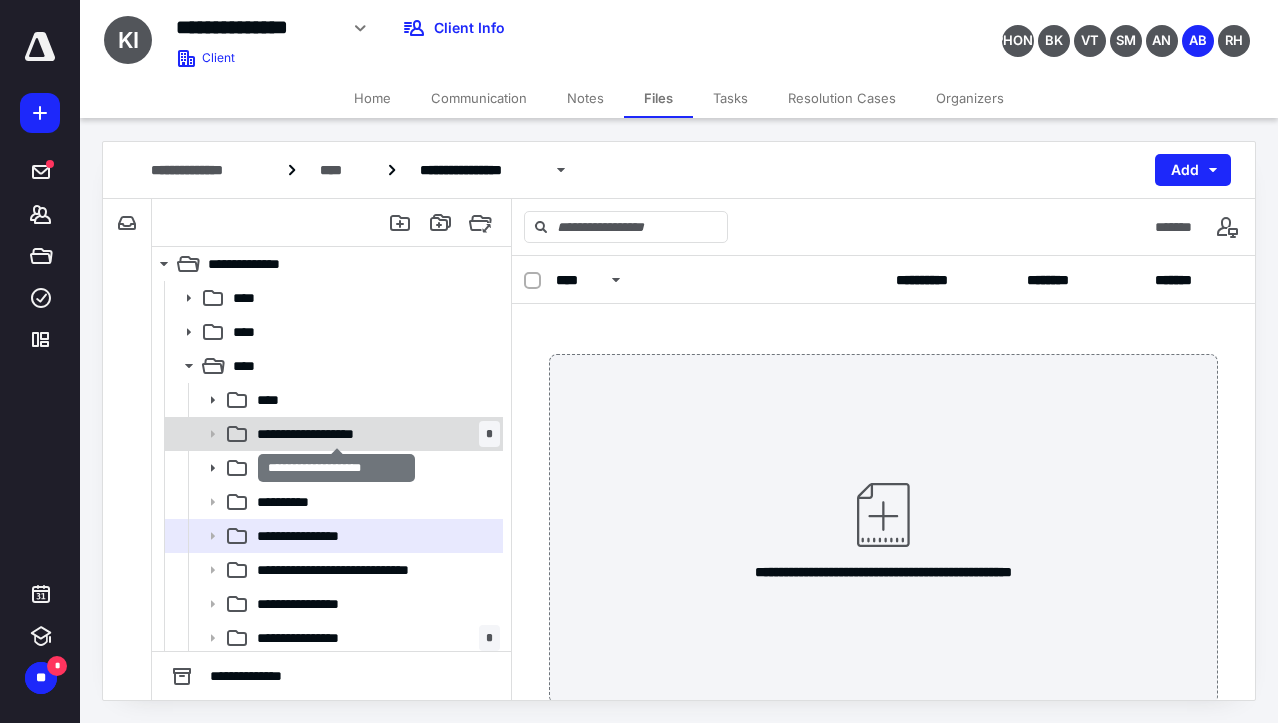 click on "**********" at bounding box center [336, 434] 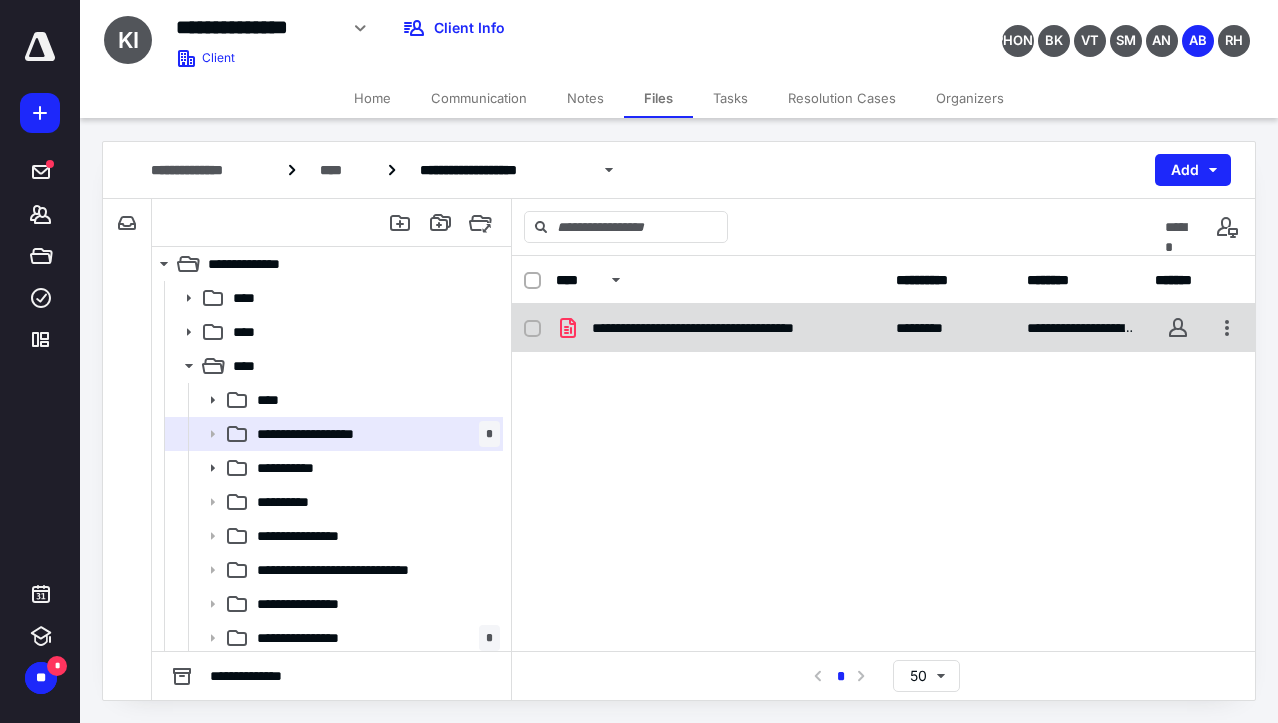 click on "**********" at bounding box center (732, 328) 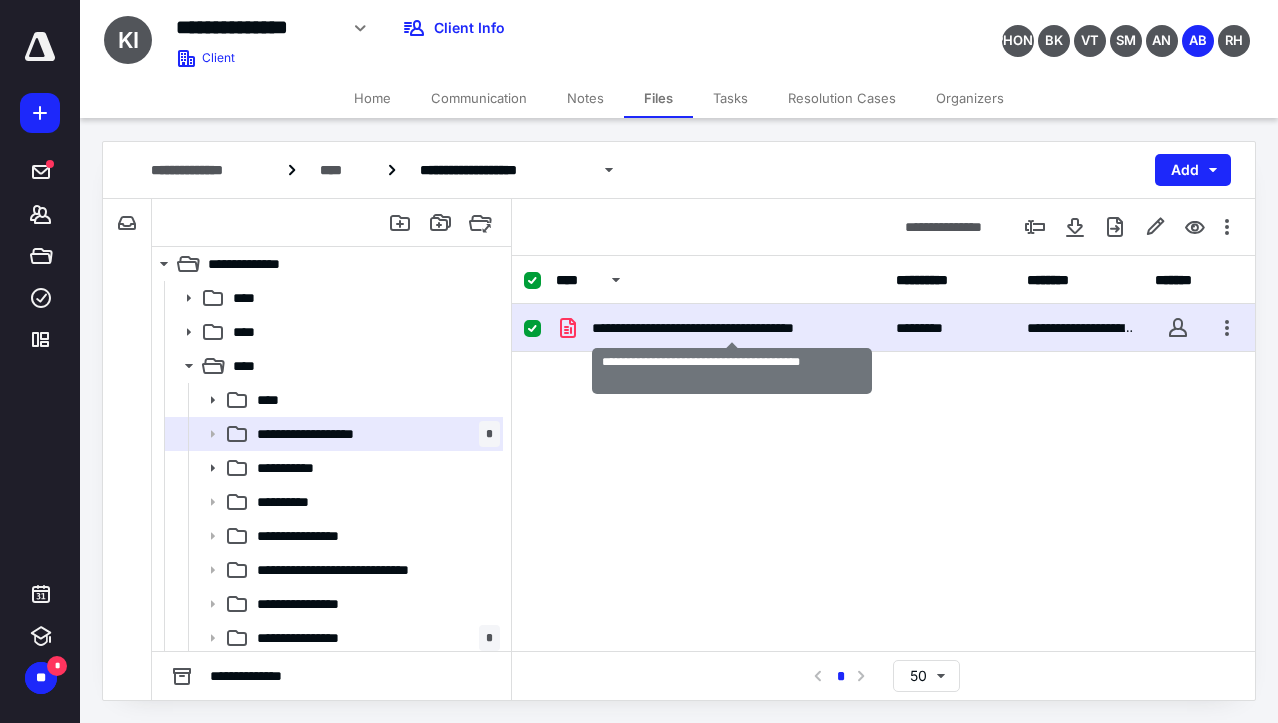 click on "**********" at bounding box center (732, 328) 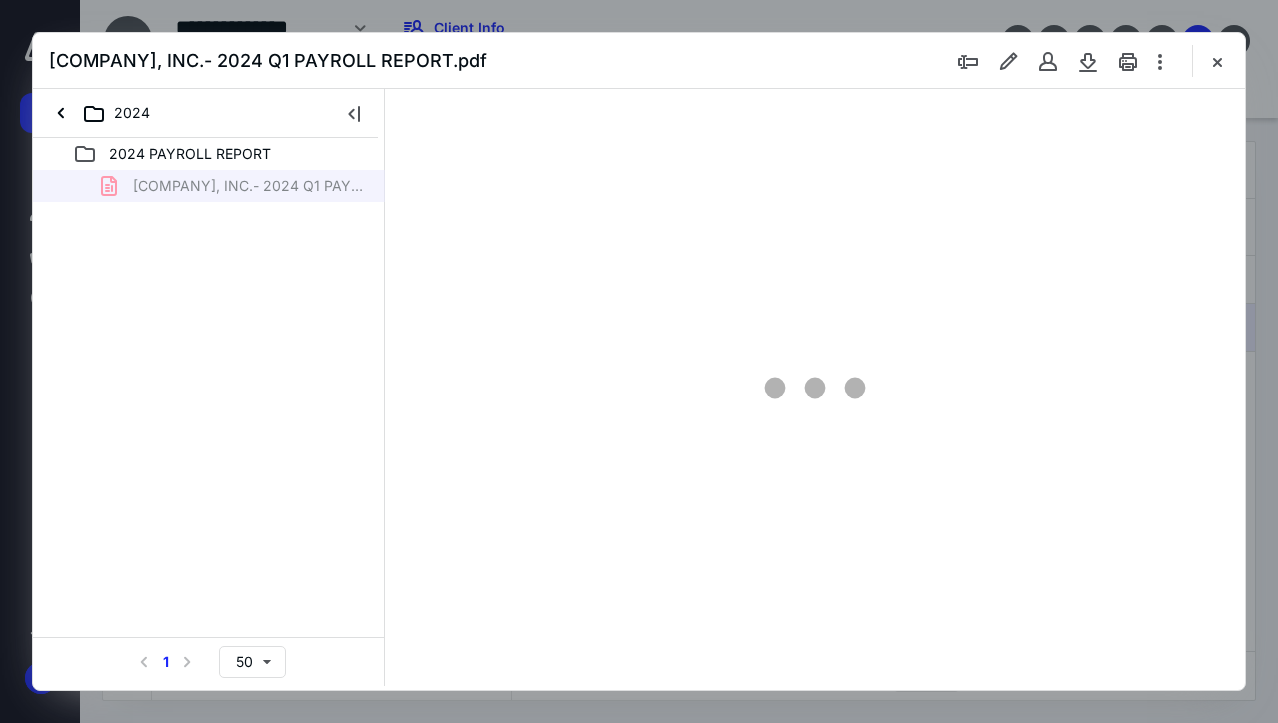 scroll, scrollTop: 0, scrollLeft: 0, axis: both 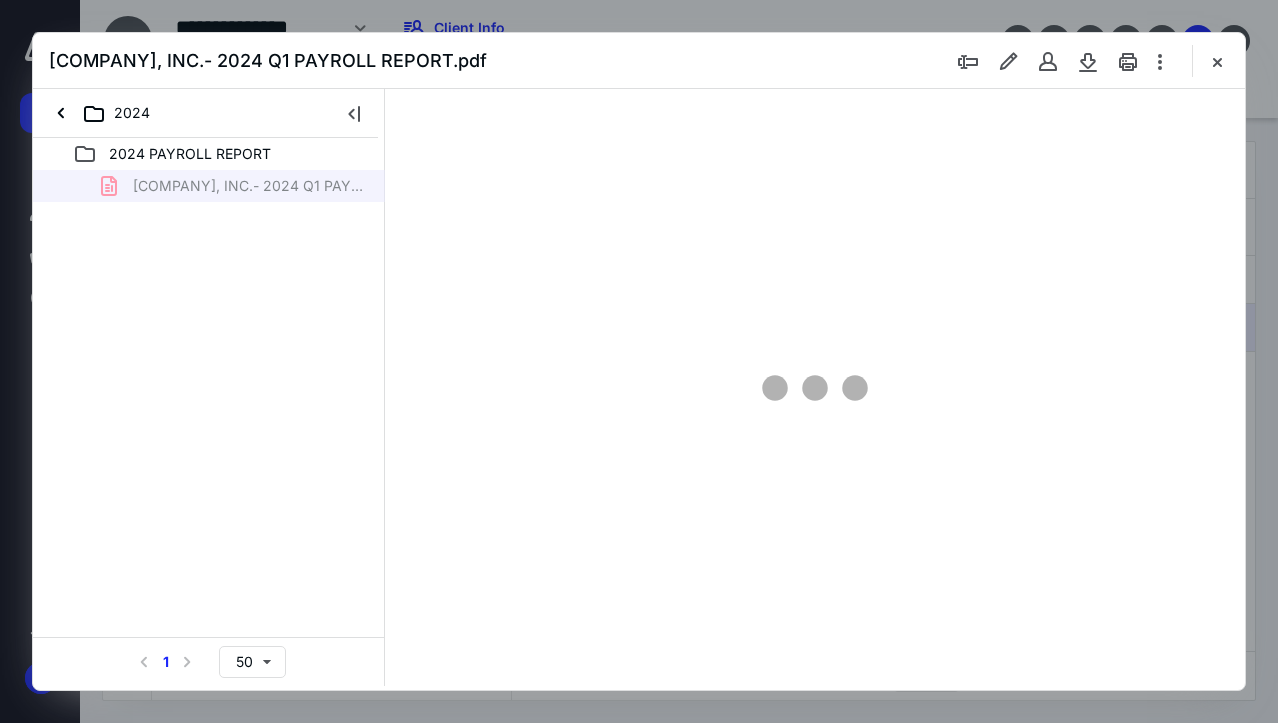 type on "80" 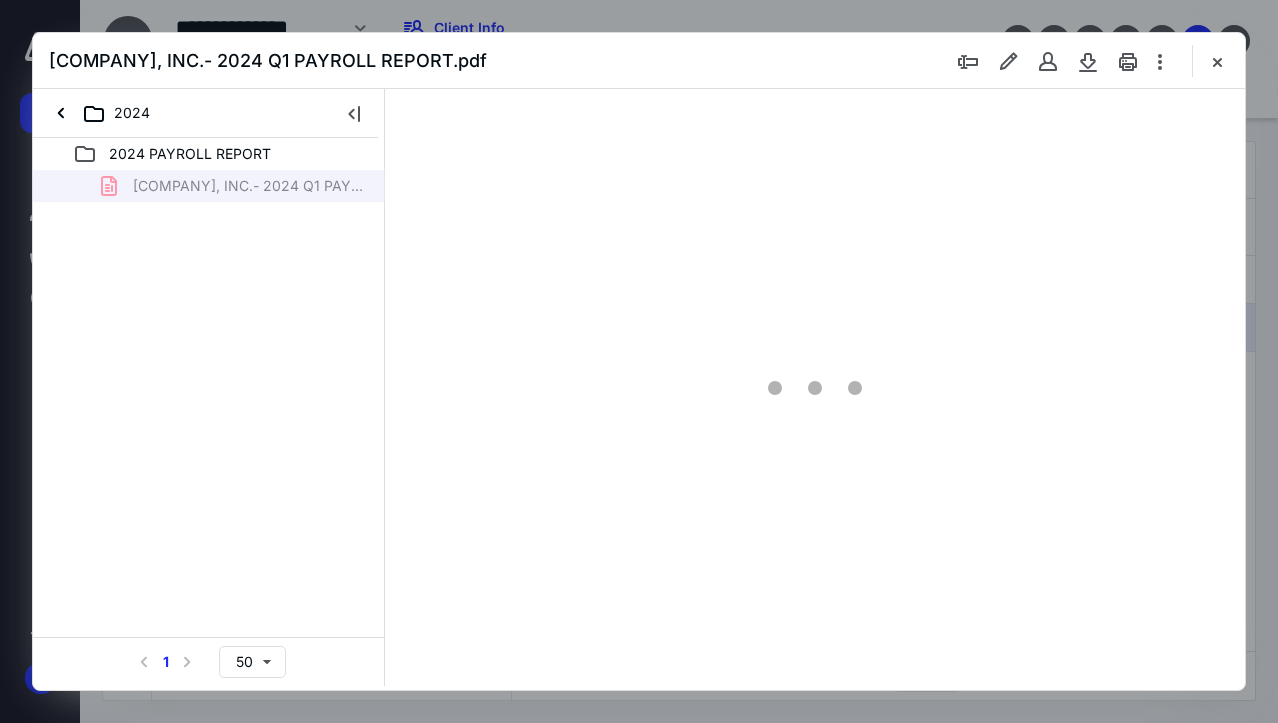 scroll, scrollTop: 107, scrollLeft: 0, axis: vertical 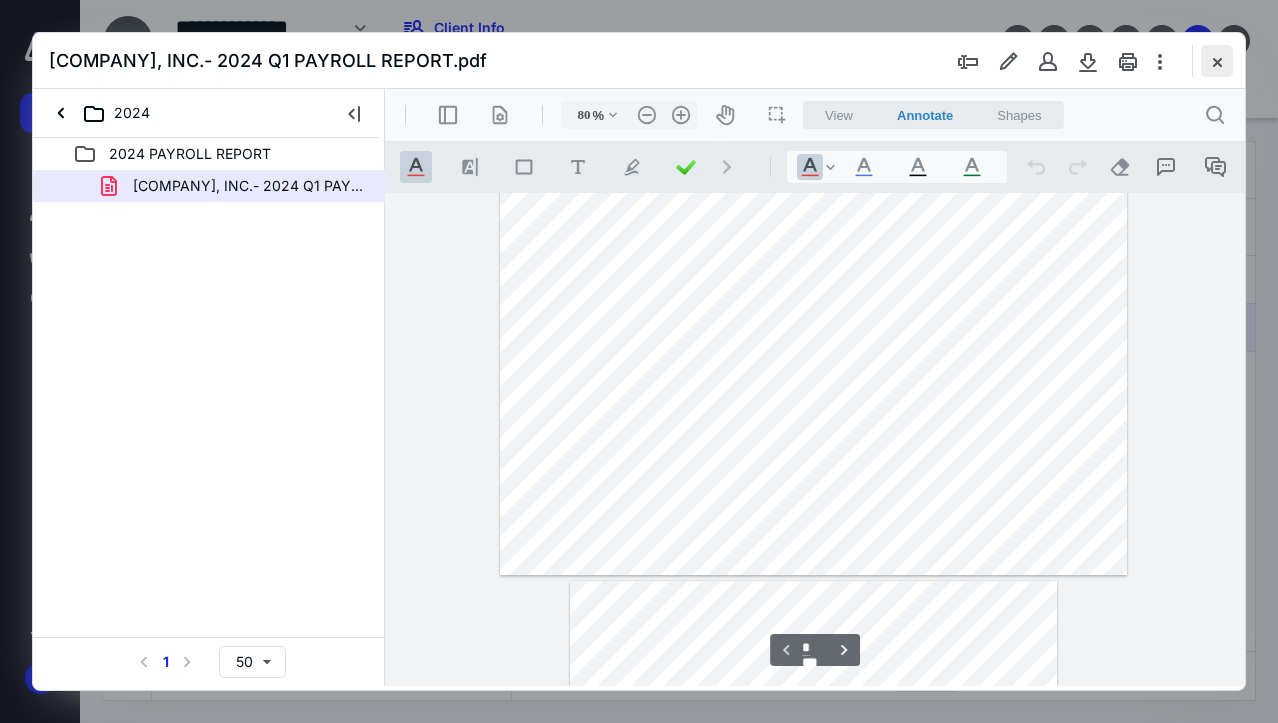 click at bounding box center [1217, 61] 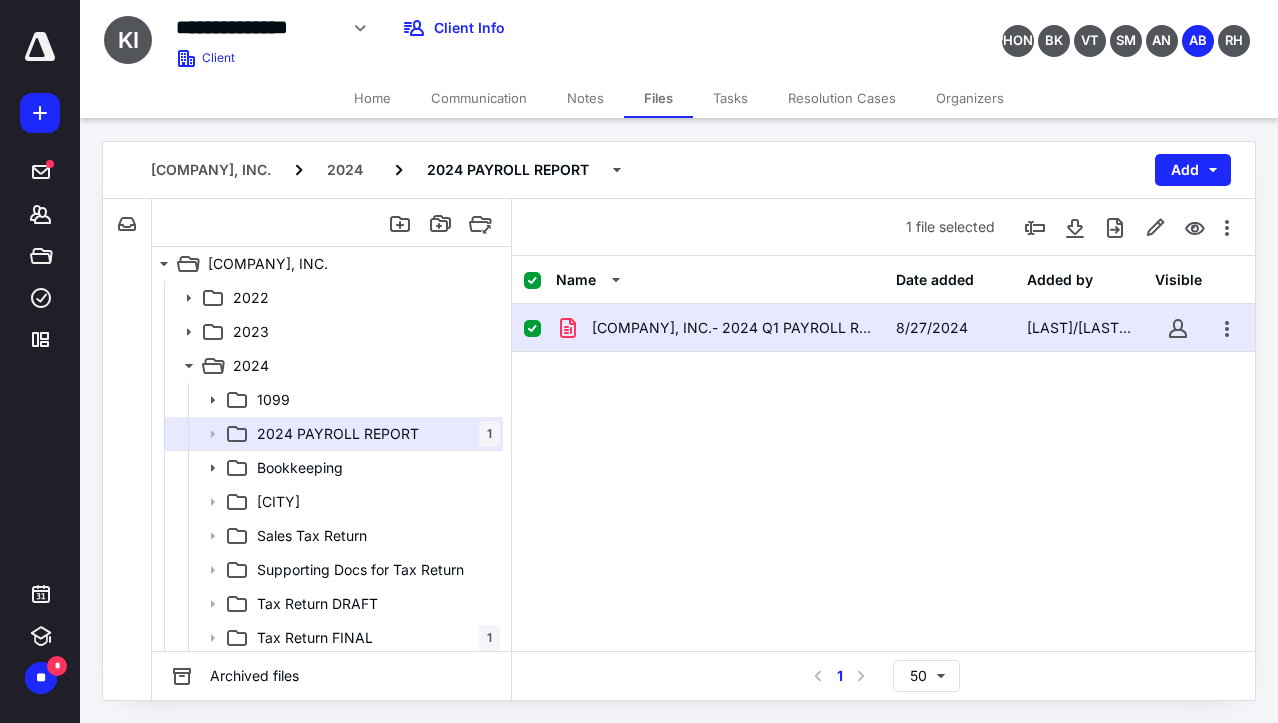 click on "[COMPANY] - 2024 Q1 PAYROLL REPORT.pdf [DATE] [LAST]/[LAST] [LAST]/[LAST]" at bounding box center (883, 454) 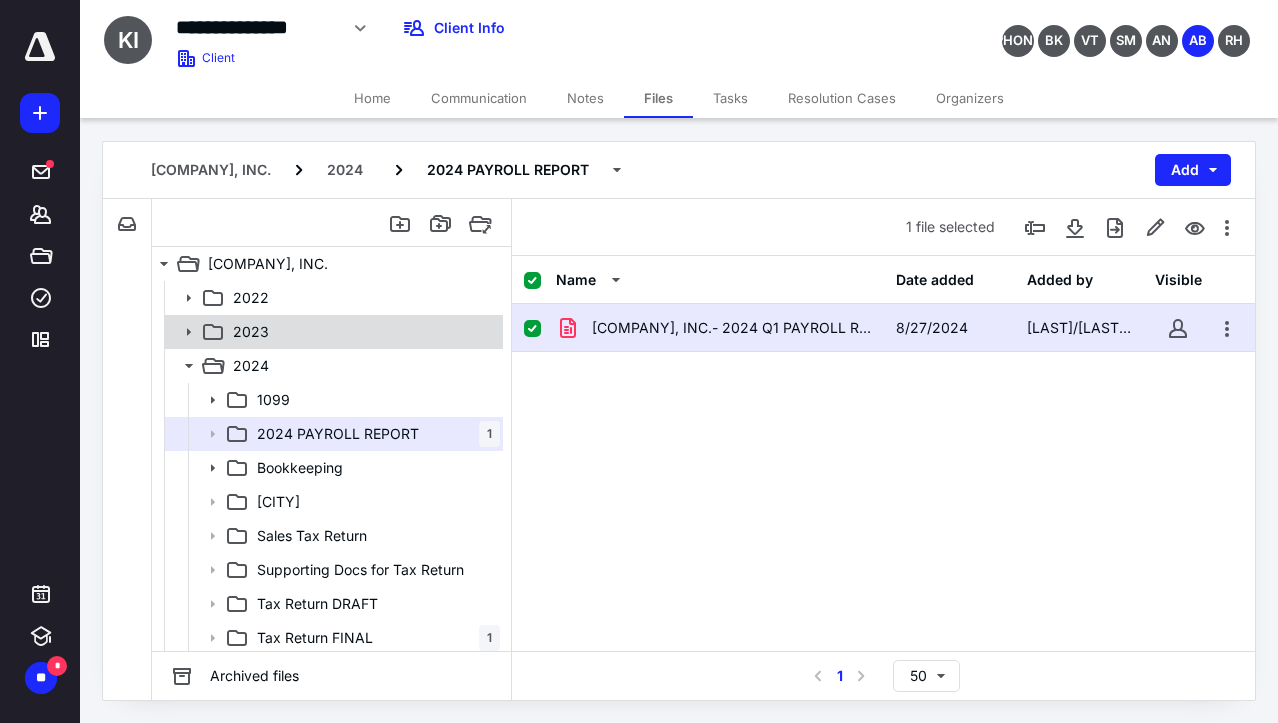 click on "2023" at bounding box center (362, 332) 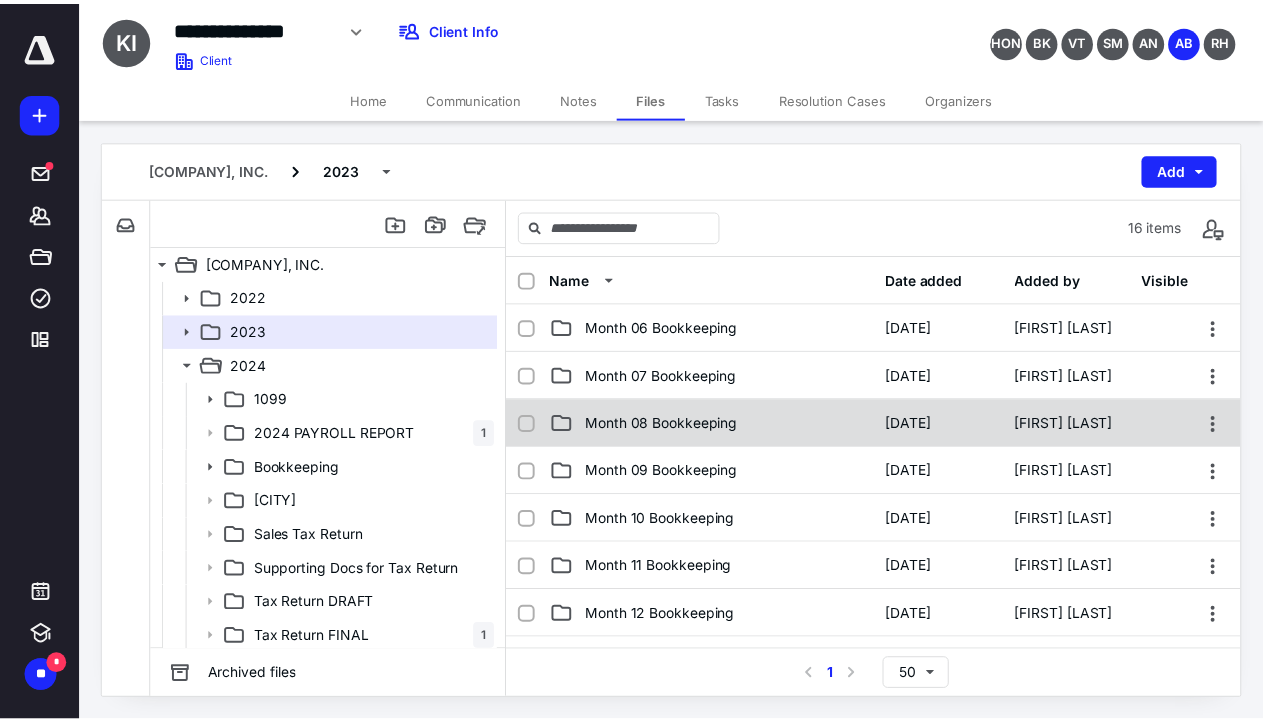 scroll, scrollTop: 0, scrollLeft: 0, axis: both 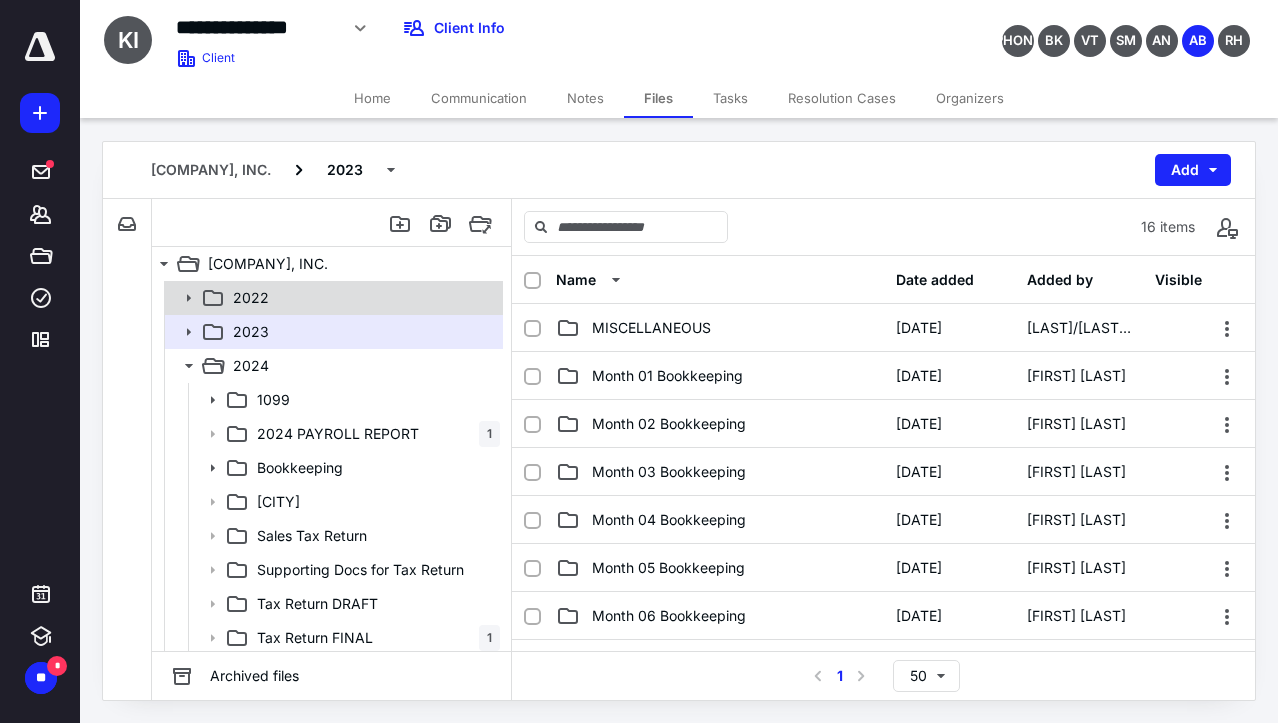 click on "2022" at bounding box center (362, 298) 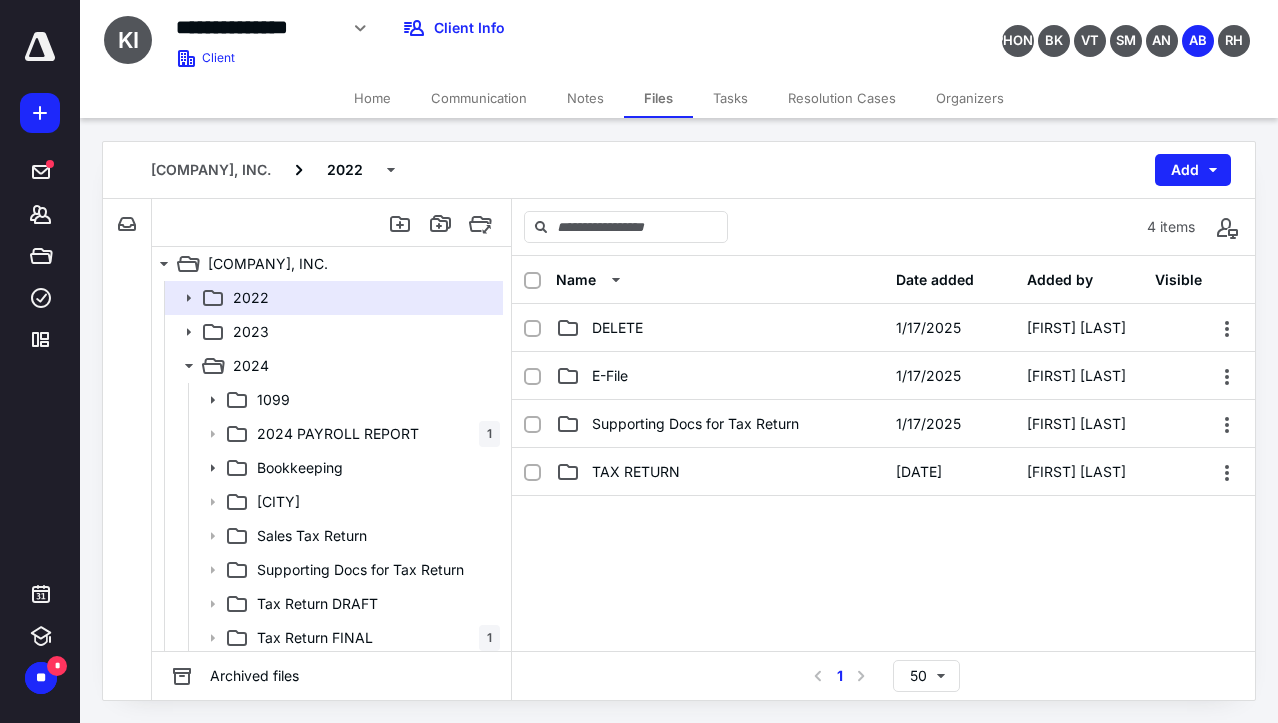 click on "Notes" at bounding box center (585, 98) 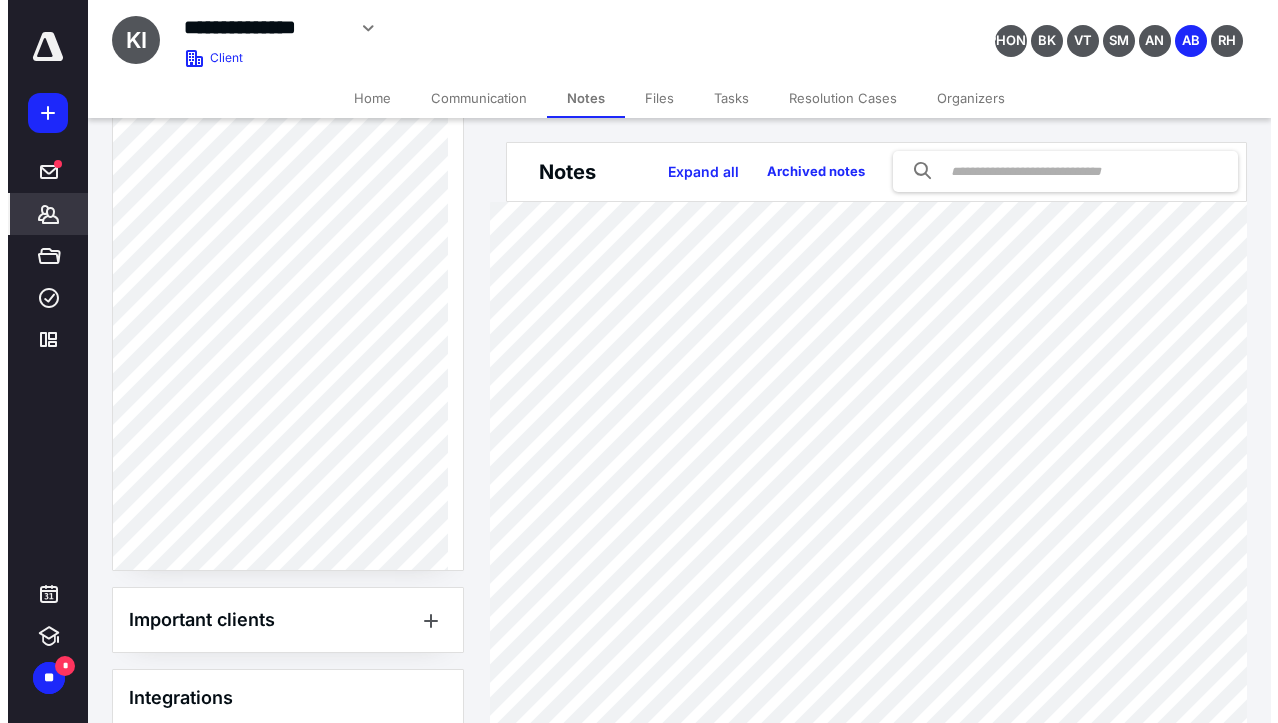scroll, scrollTop: 933, scrollLeft: 0, axis: vertical 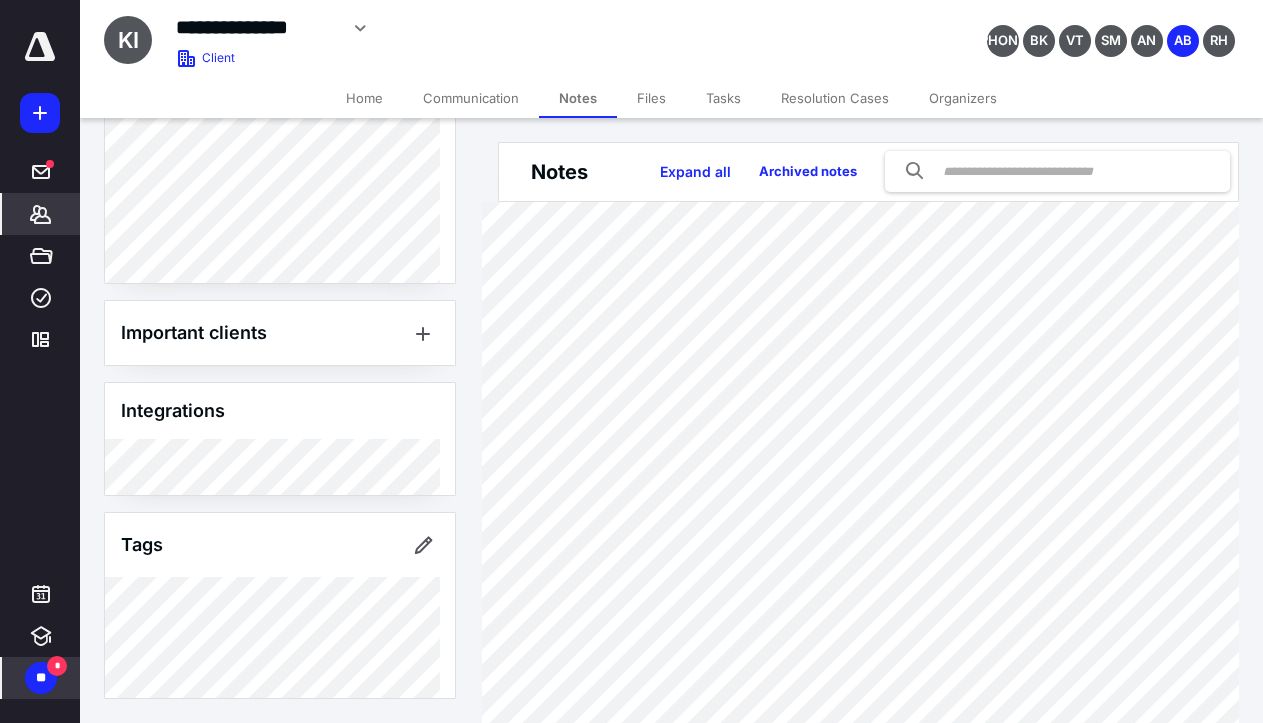 click on "**" at bounding box center [41, 678] 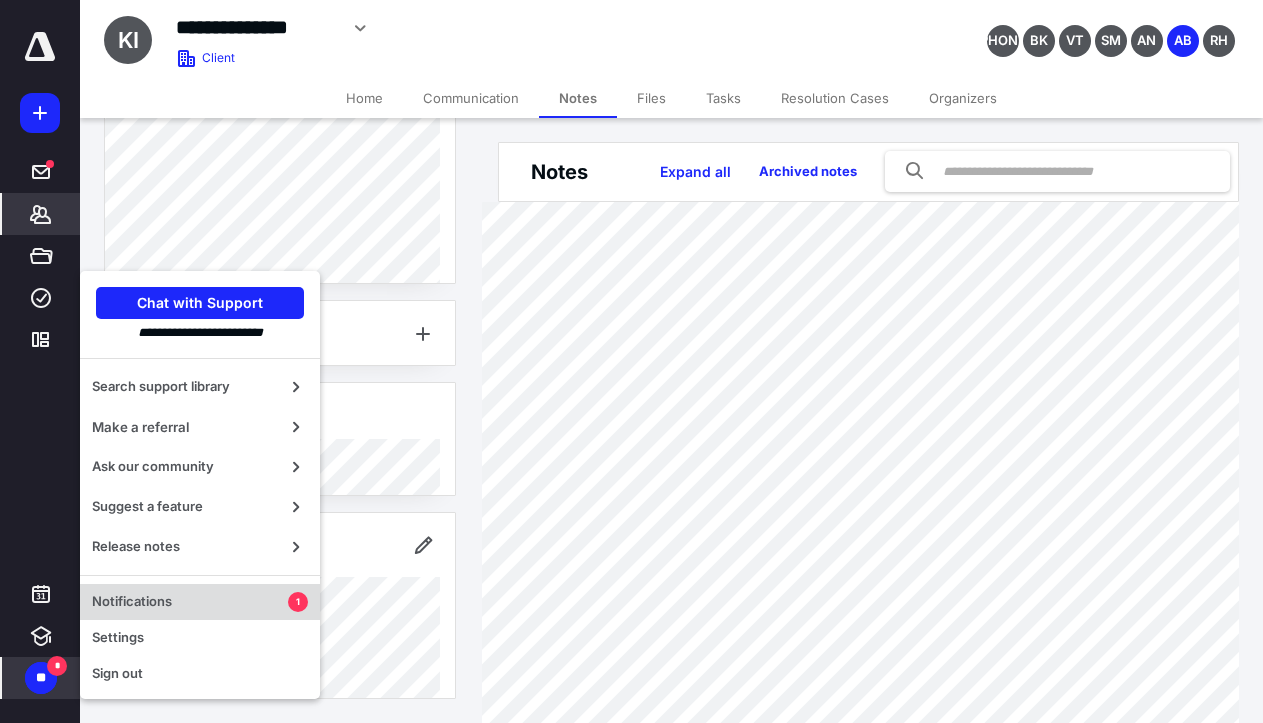 click on "Notifications" at bounding box center [190, 602] 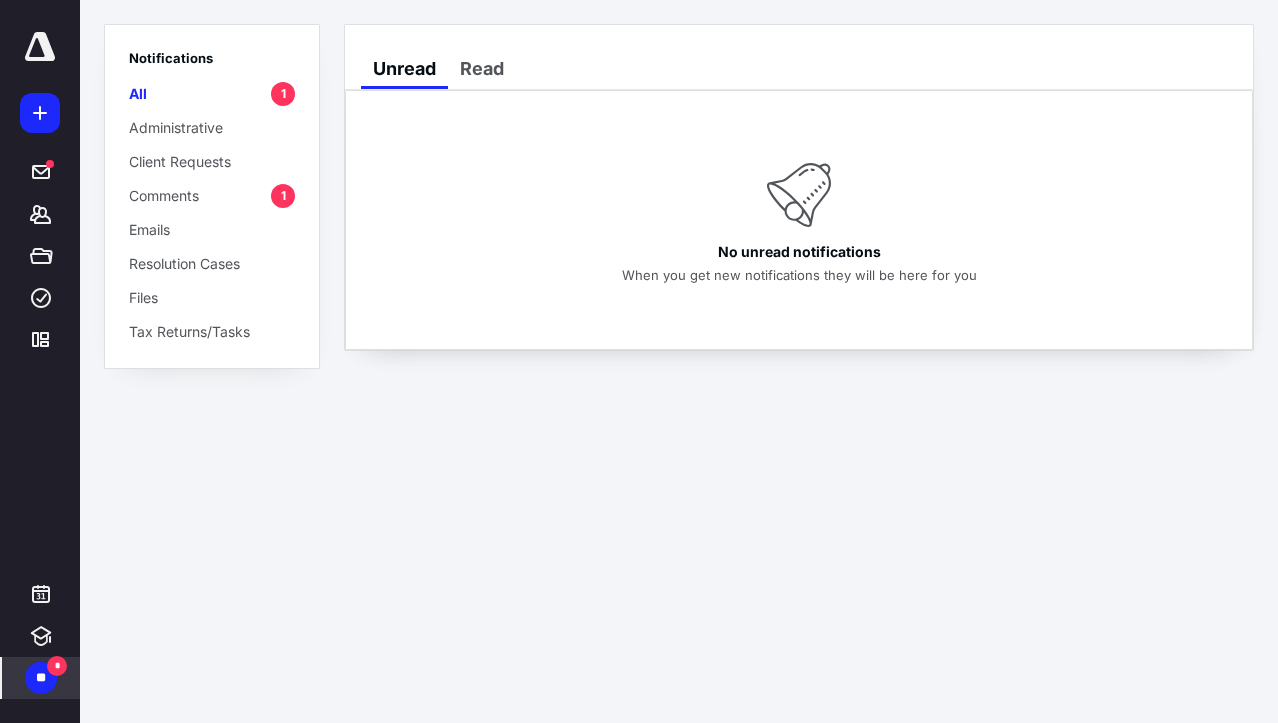 click on "**" at bounding box center [41, 678] 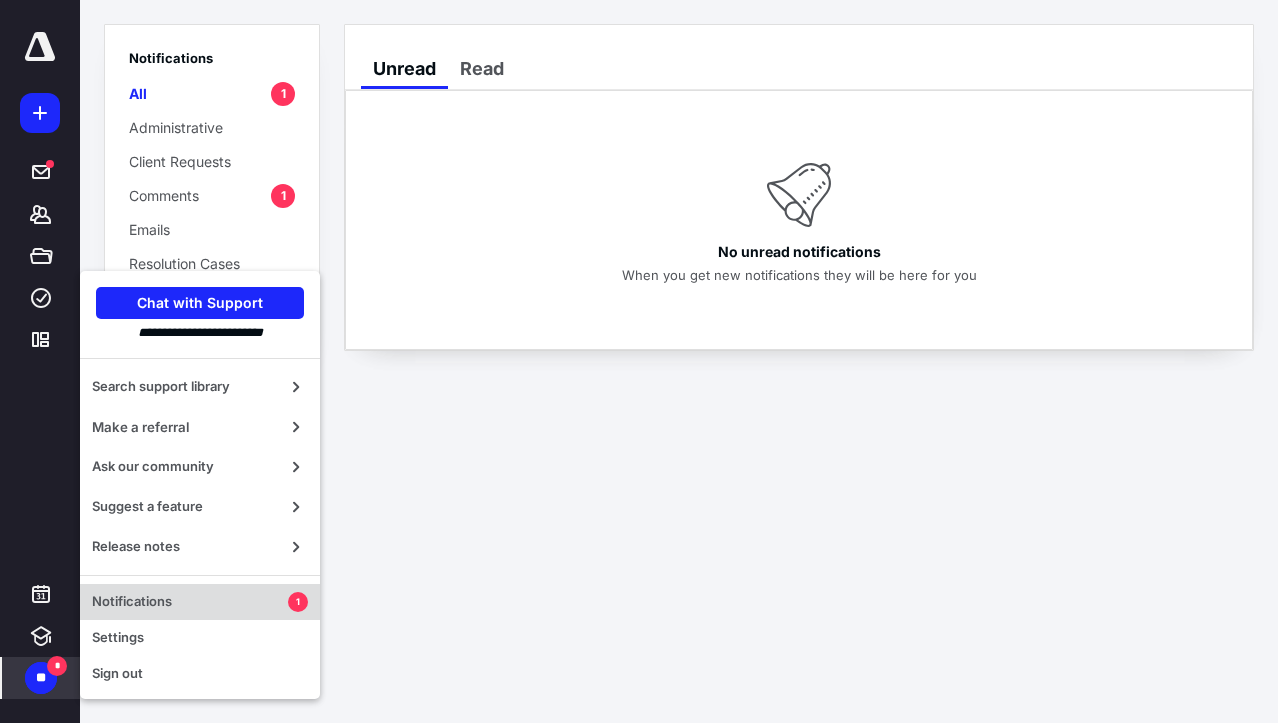 click on "Notifications" at bounding box center (190, 602) 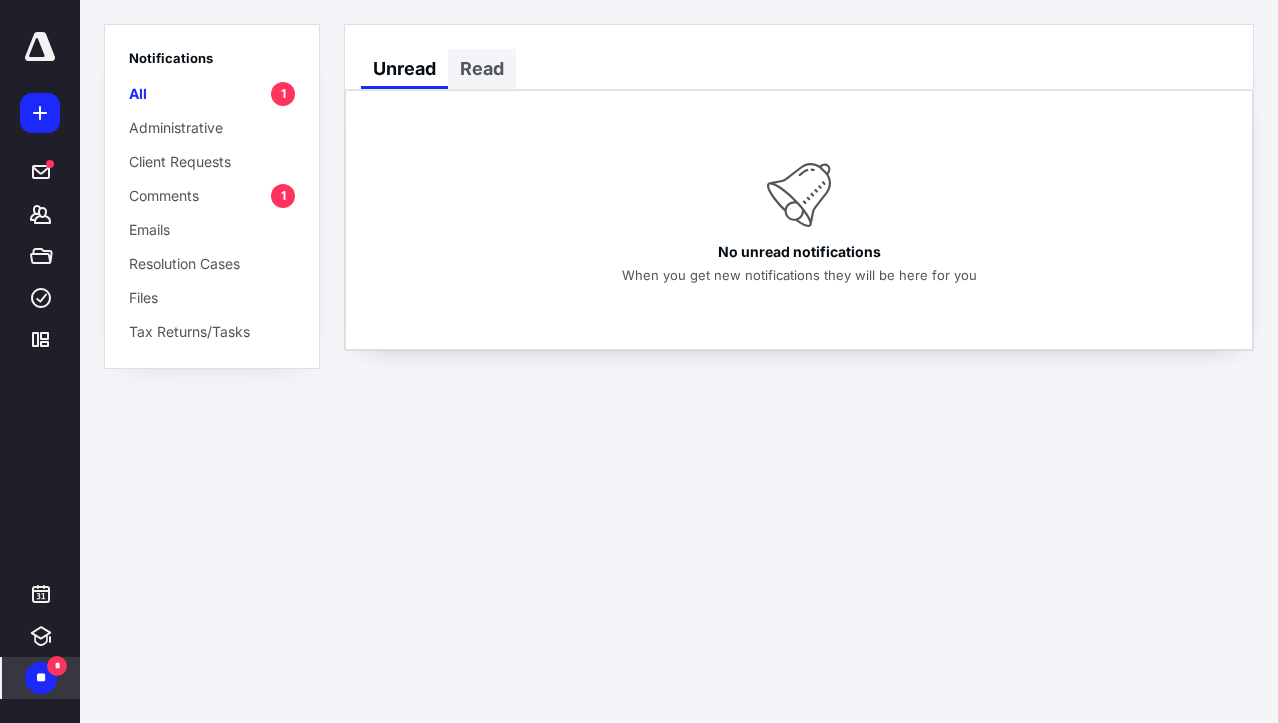 click on "Read" at bounding box center (482, 69) 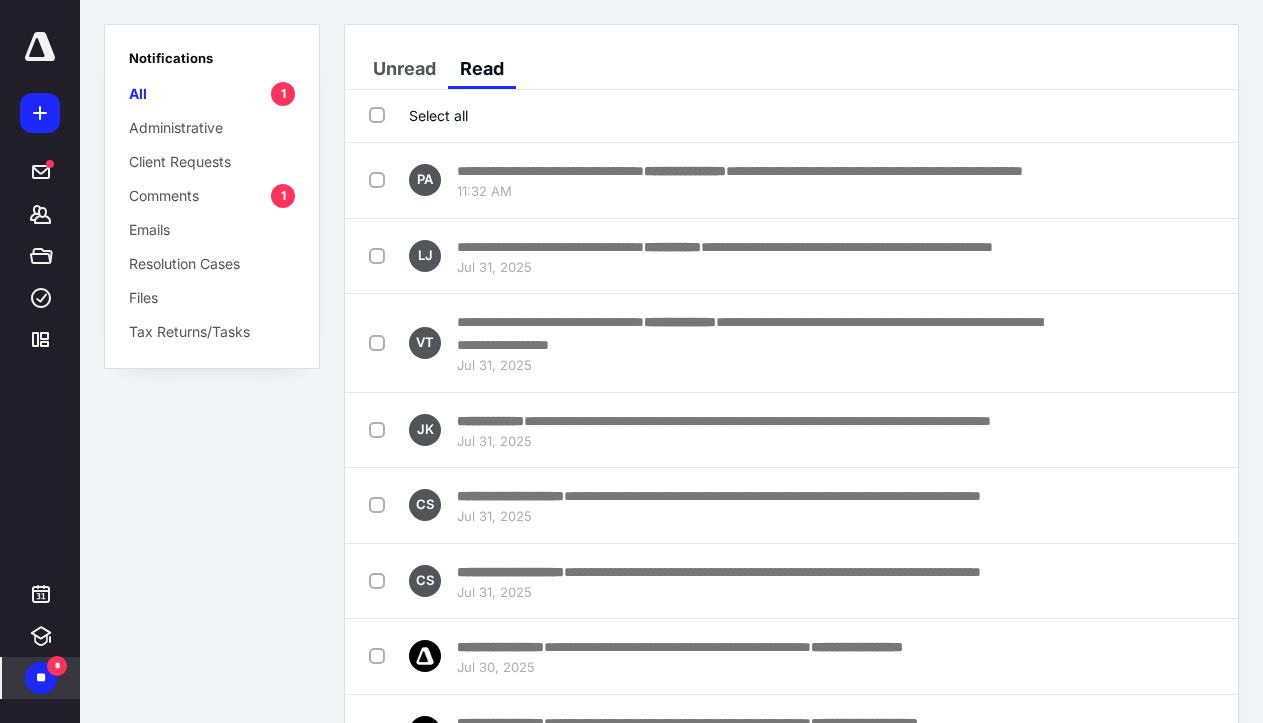 click on "Comments 1" at bounding box center [212, 195] 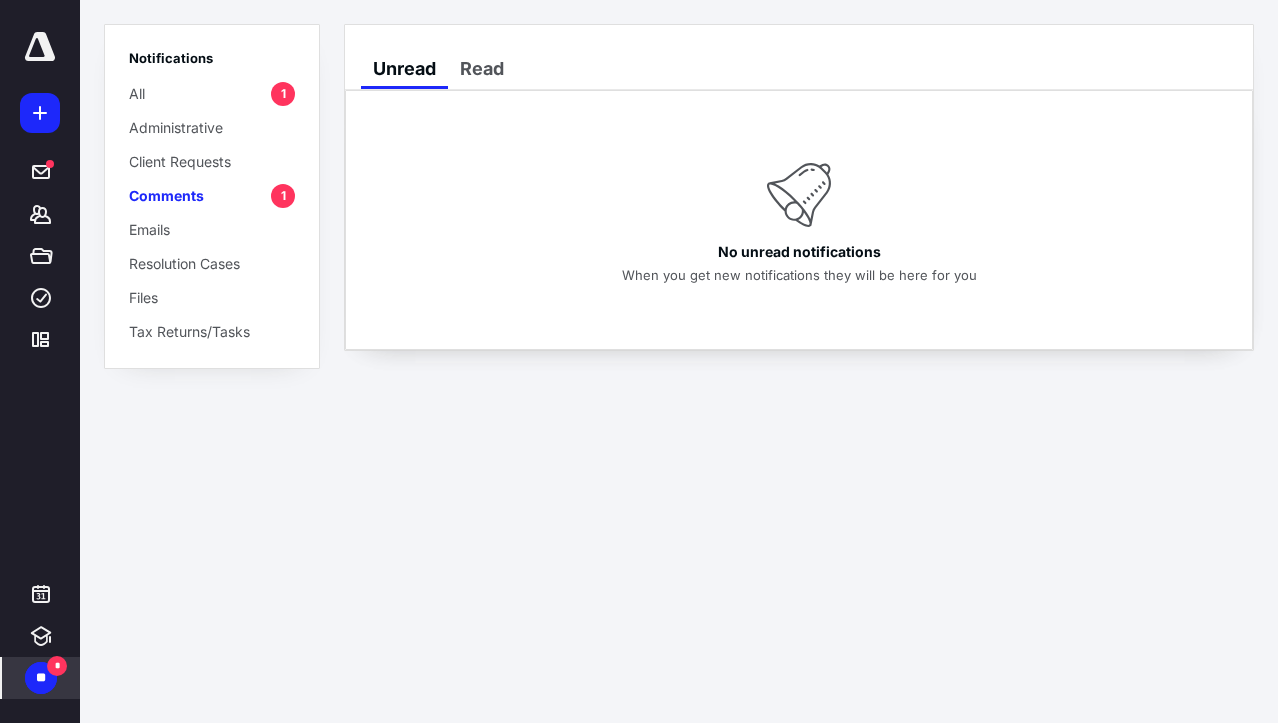 click on "All 1" at bounding box center (212, 93) 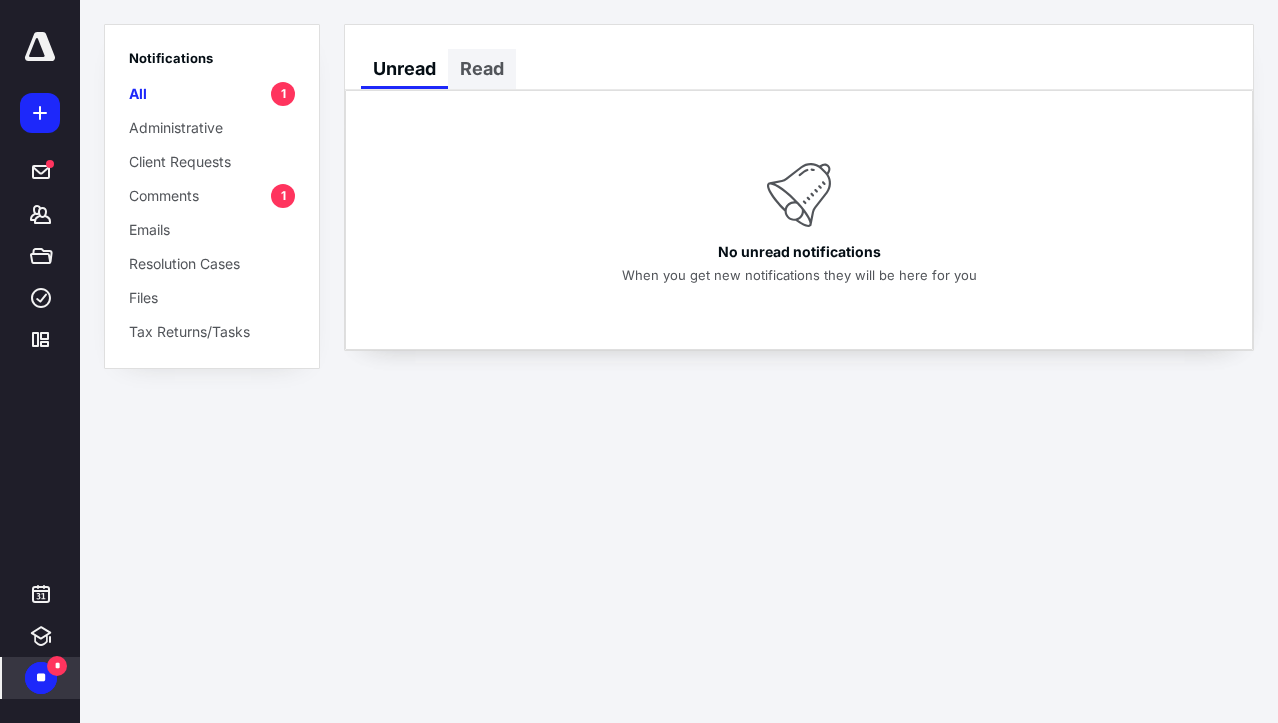 click on "Read" at bounding box center (482, 69) 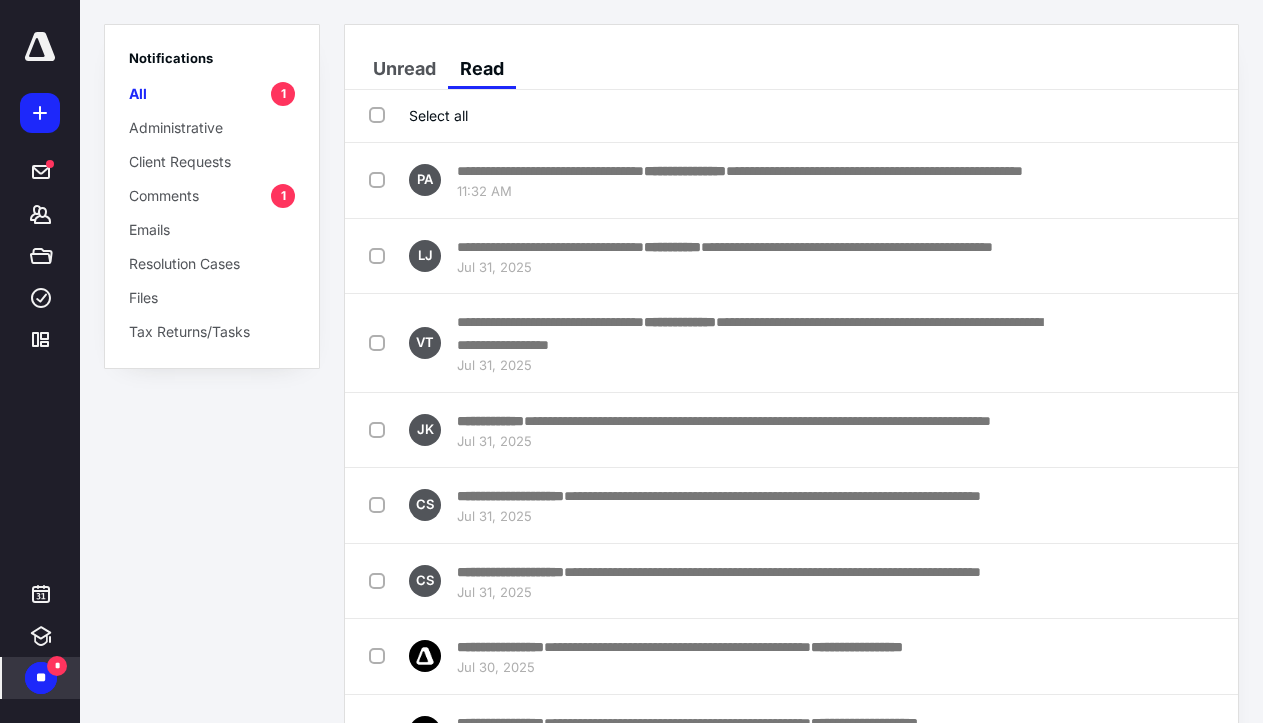 click at bounding box center [40, 47] 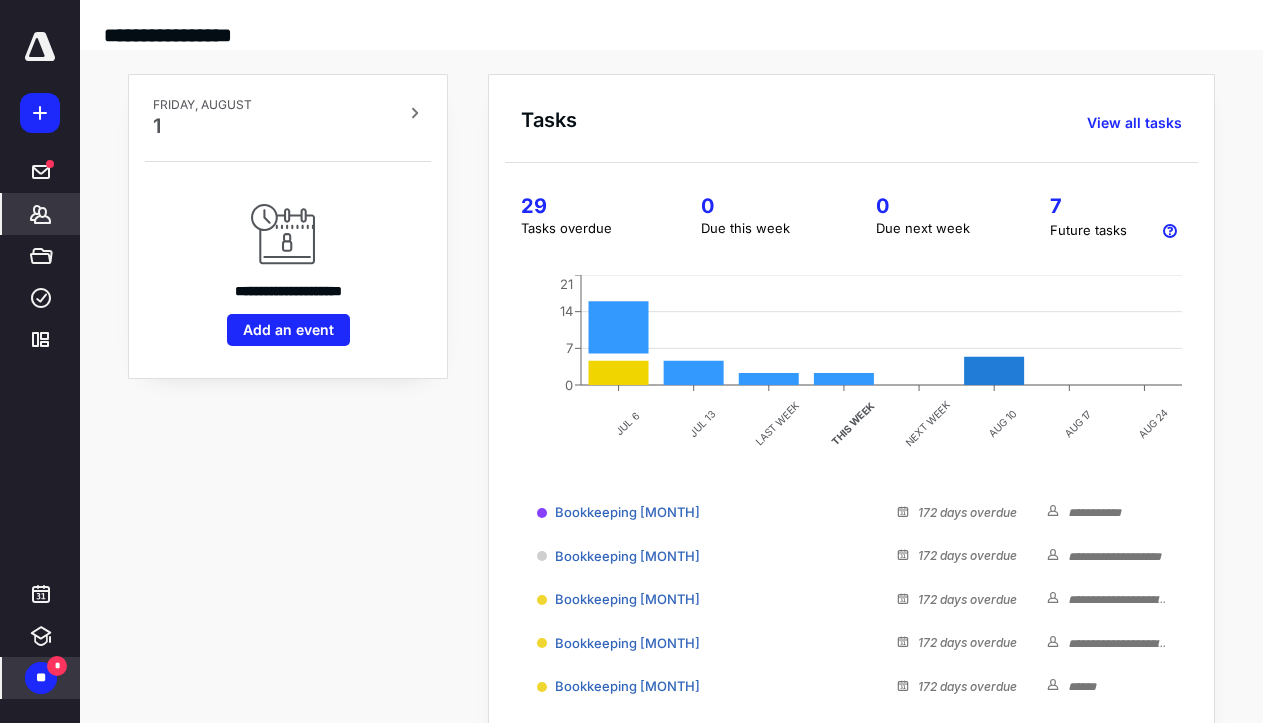 click 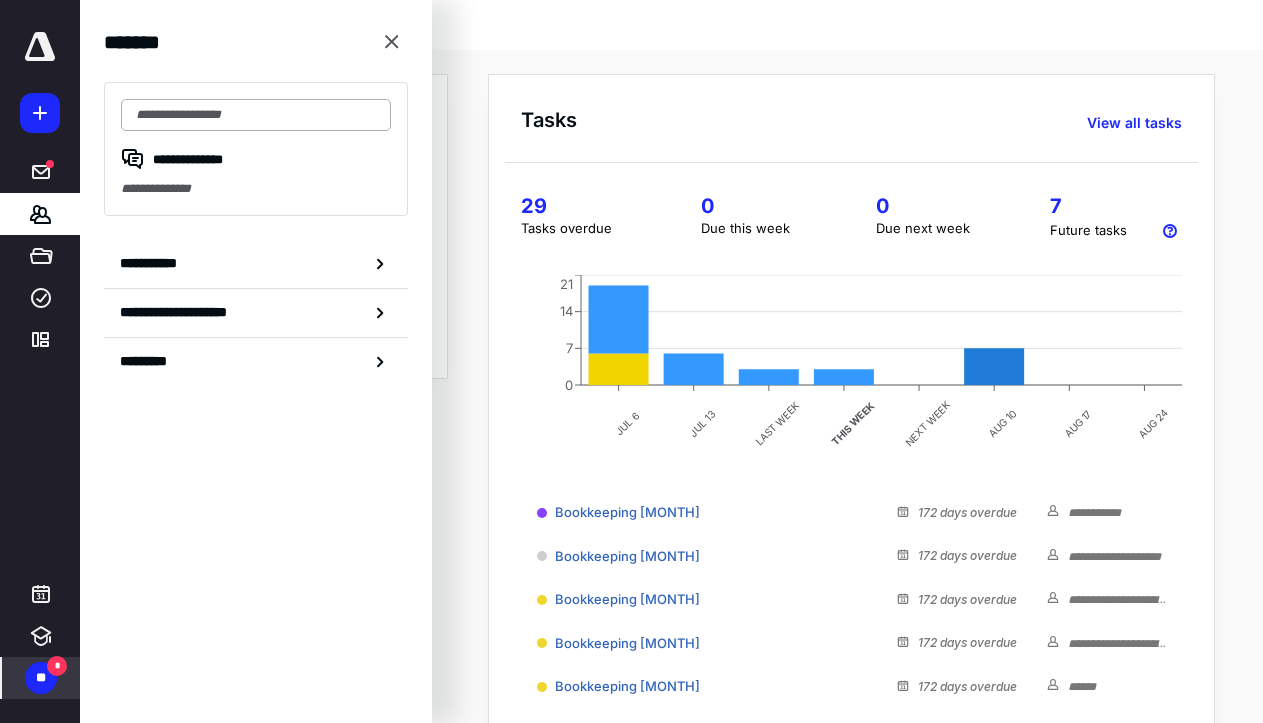 click at bounding box center [256, 115] 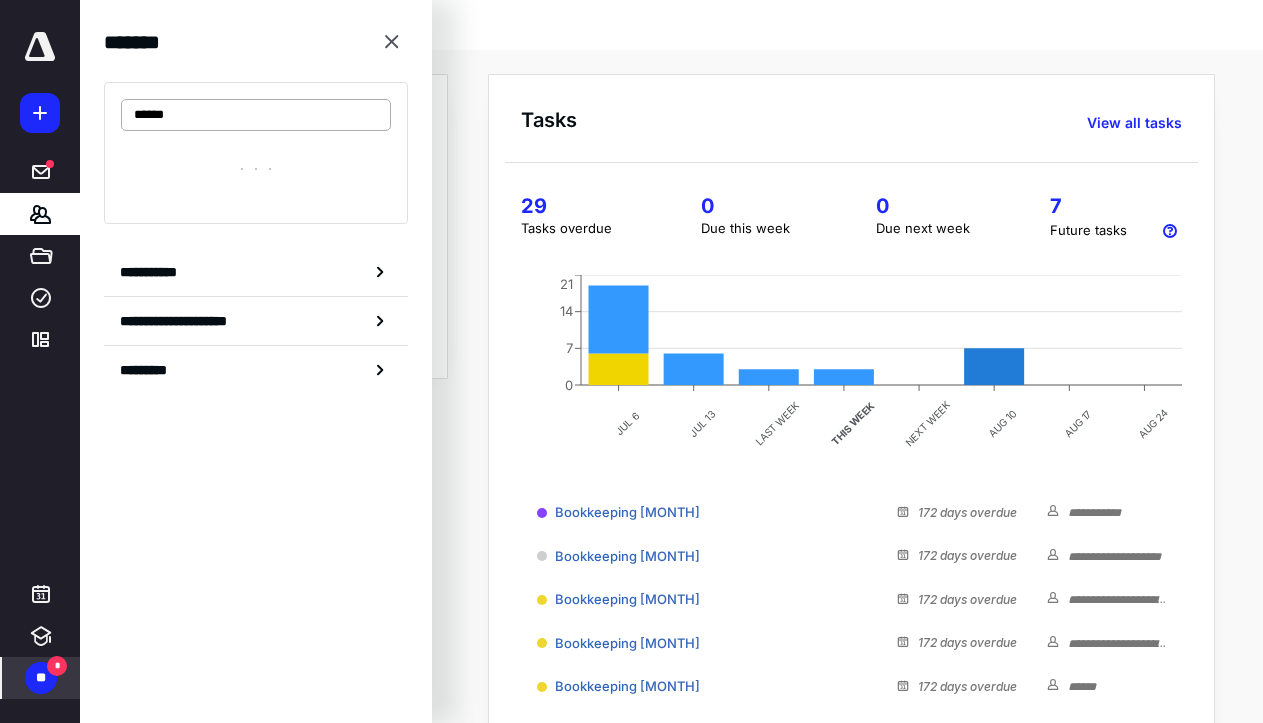 type on "*******" 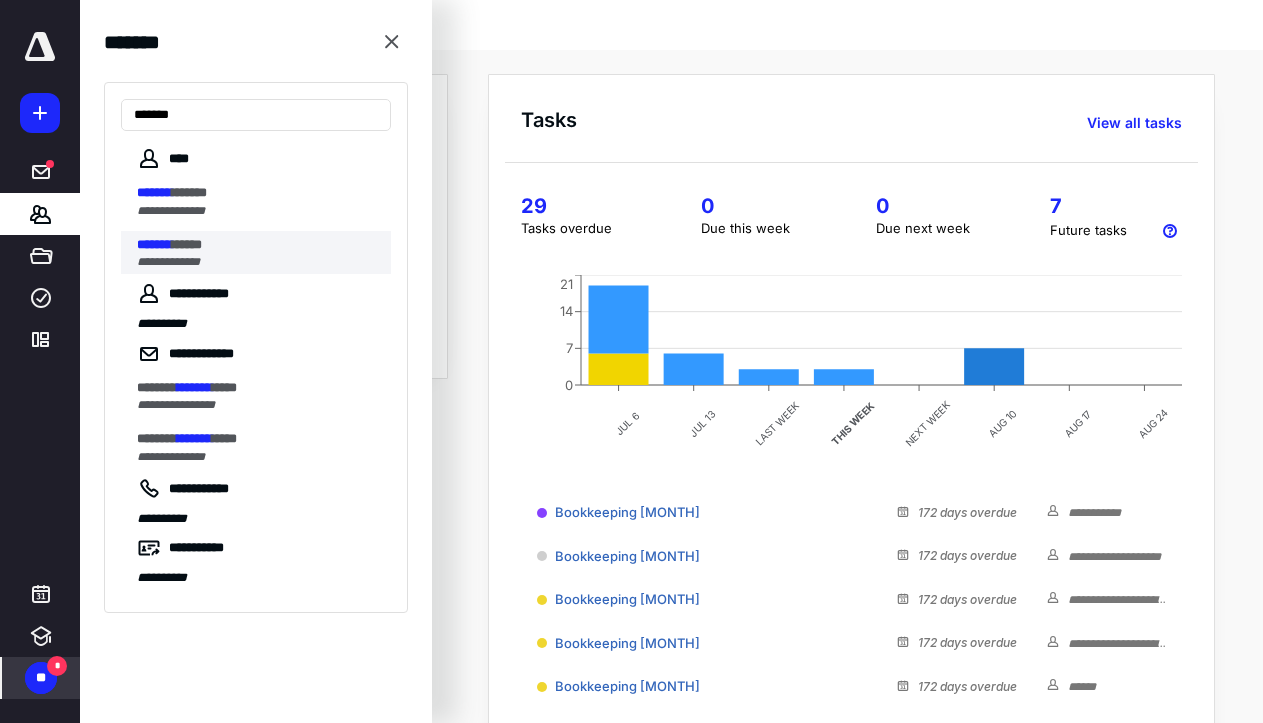 click on "******* ******" at bounding box center [258, 245] 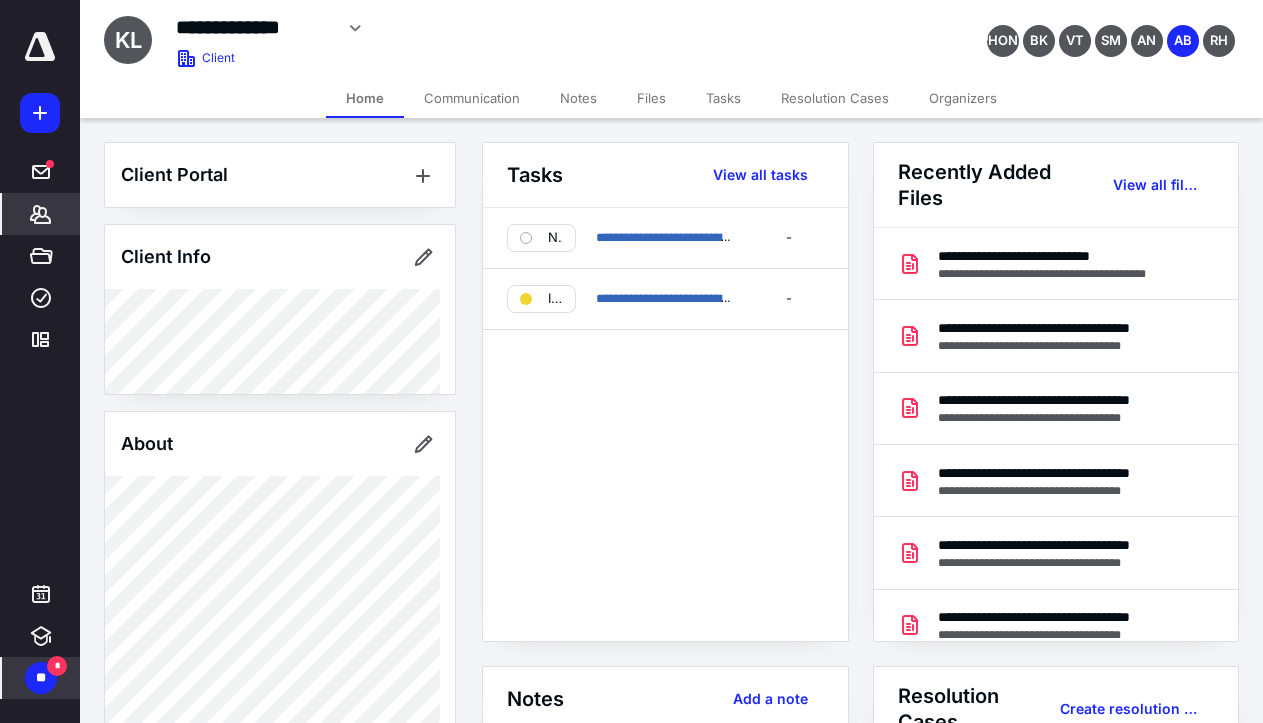 click on "Notes" at bounding box center (578, 98) 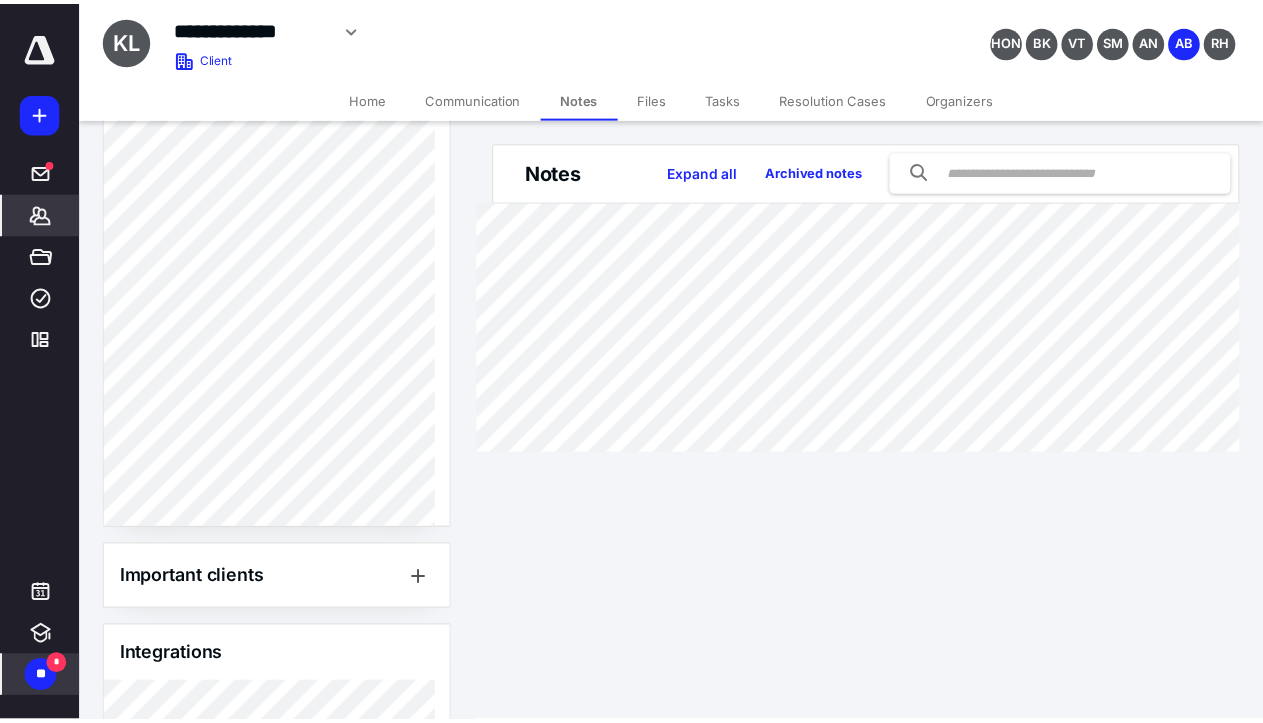 scroll, scrollTop: 721, scrollLeft: 0, axis: vertical 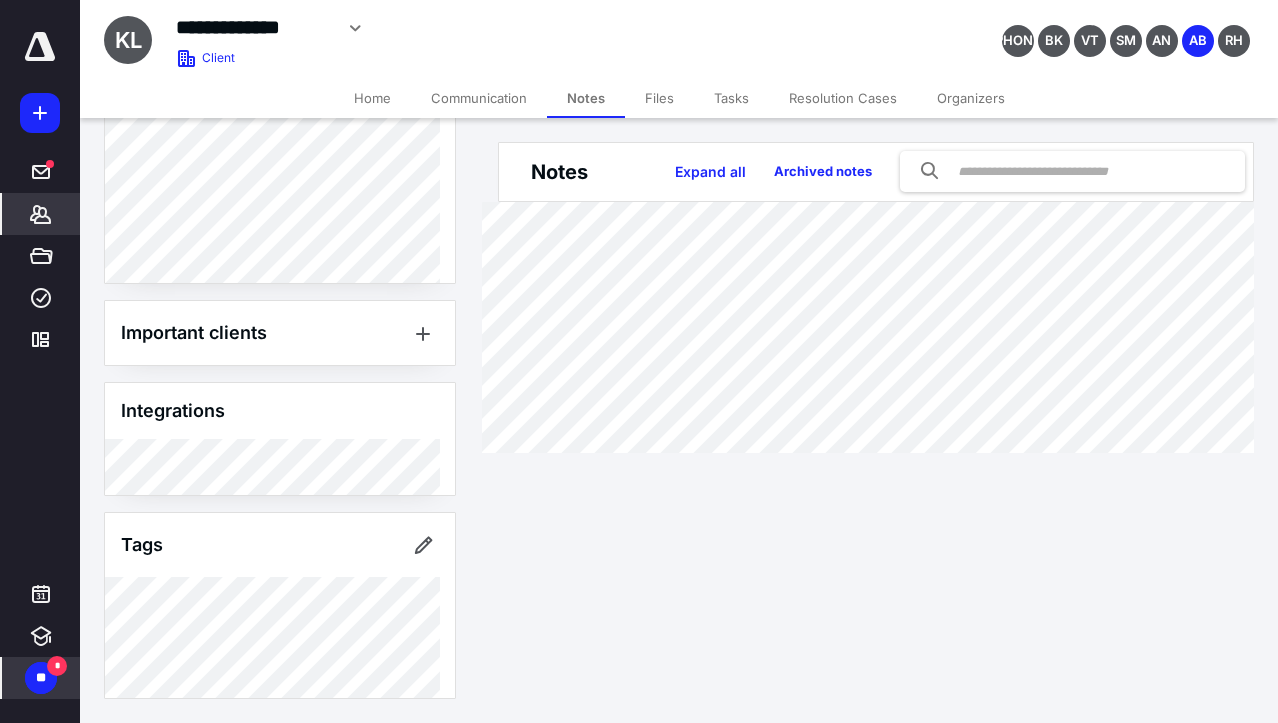 click on "**" at bounding box center (41, 678) 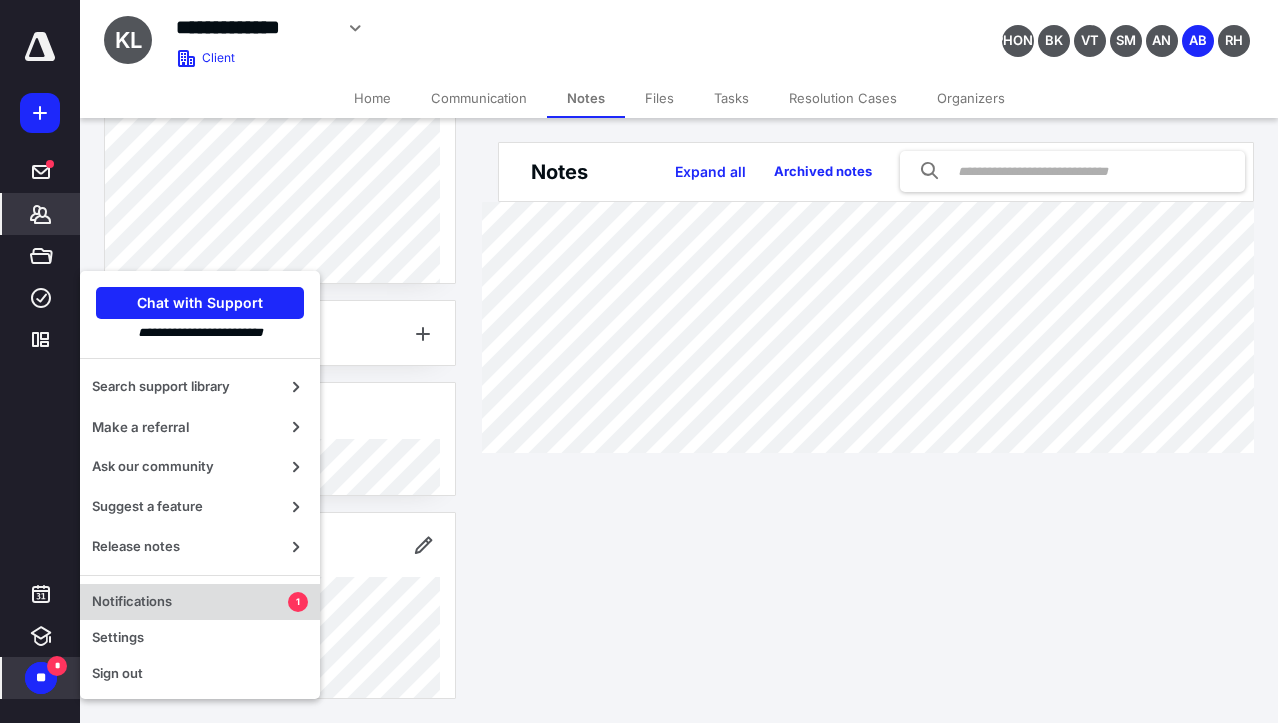 click on "Notifications" at bounding box center [190, 602] 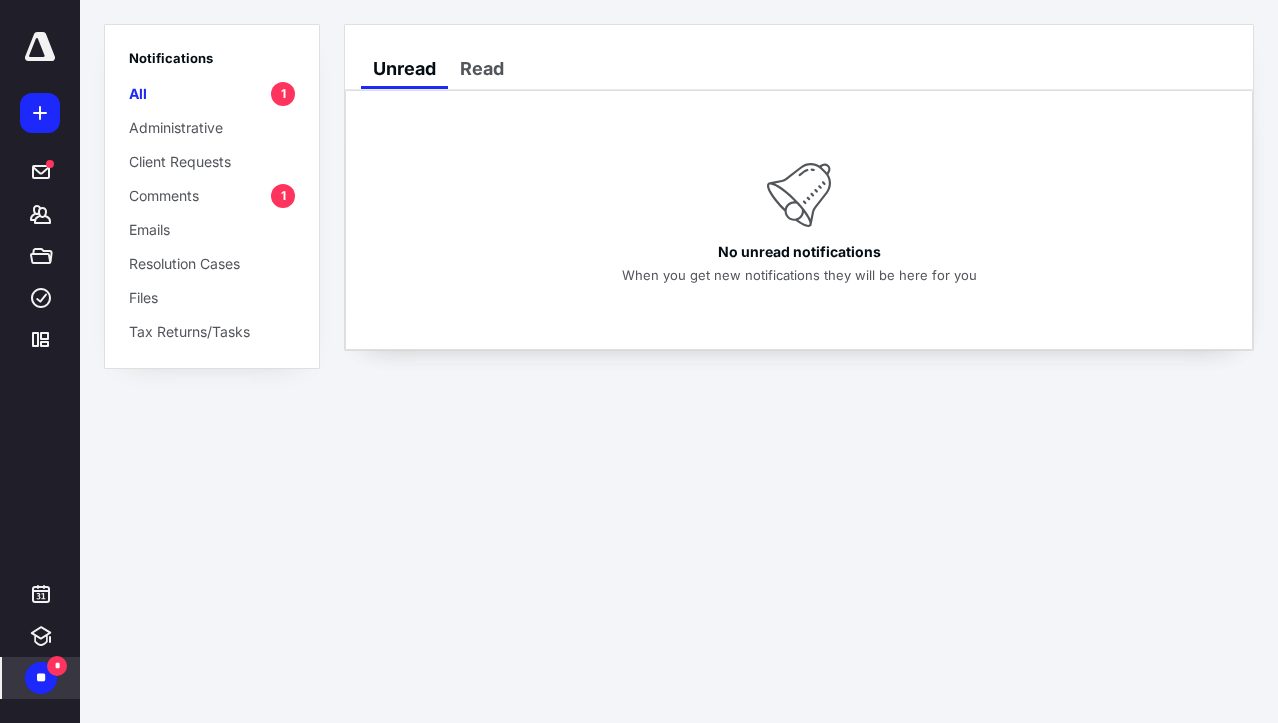 click at bounding box center [40, 47] 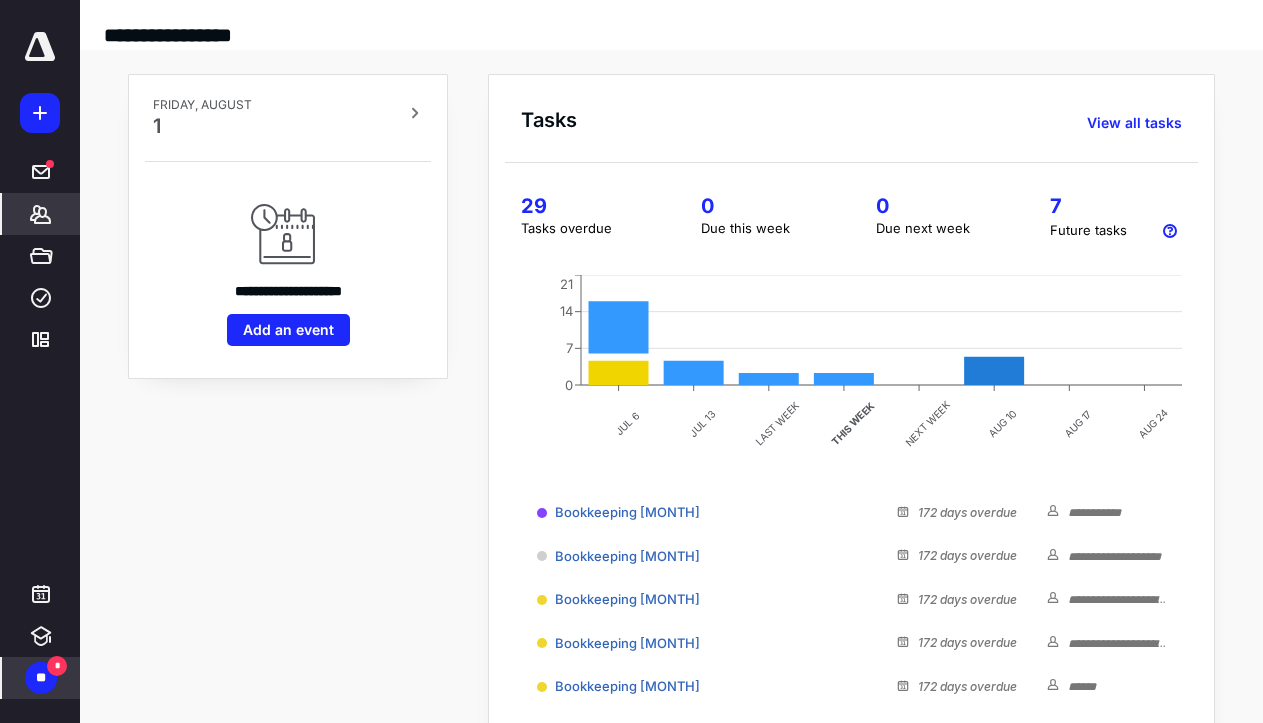 click 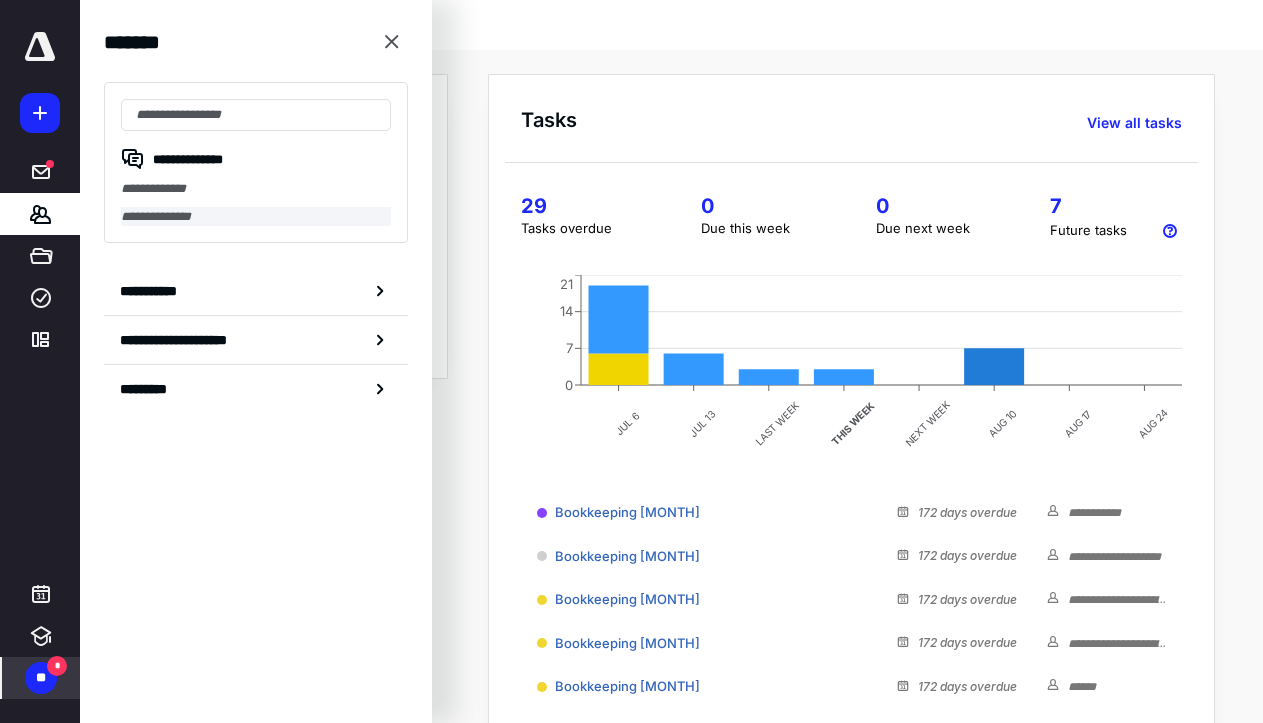 click on "**********" at bounding box center [256, 217] 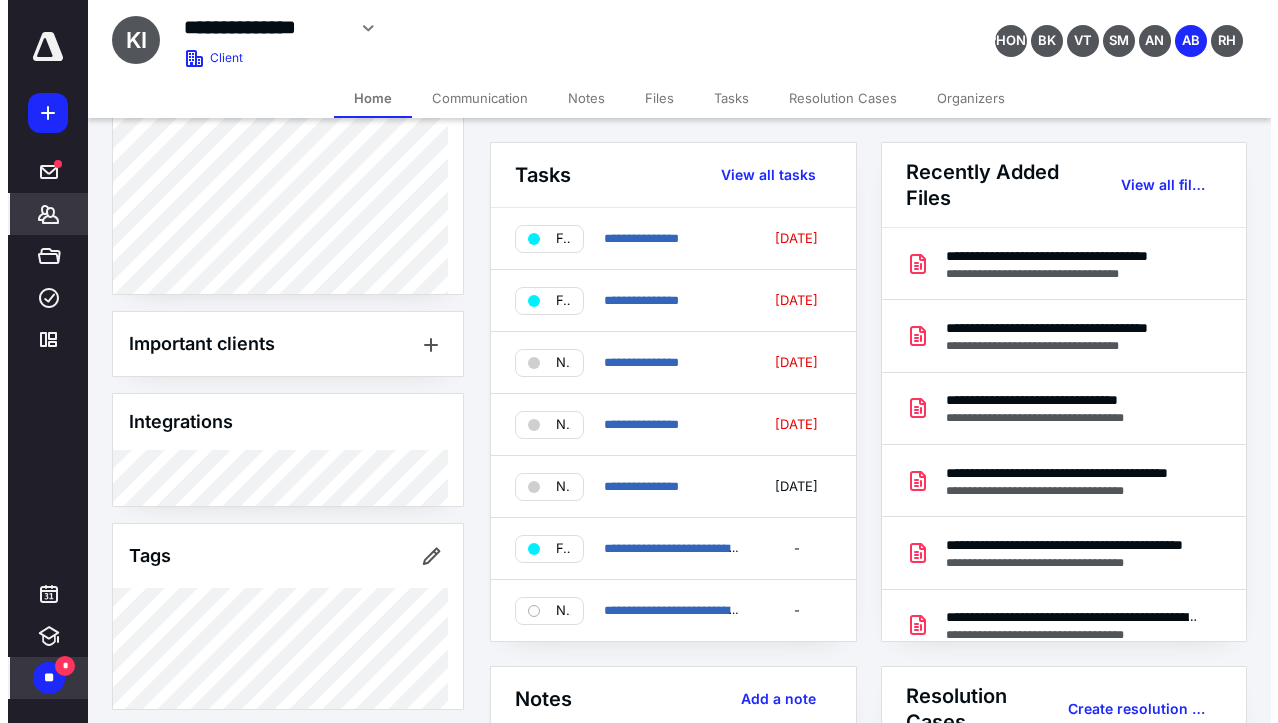 scroll, scrollTop: 933, scrollLeft: 0, axis: vertical 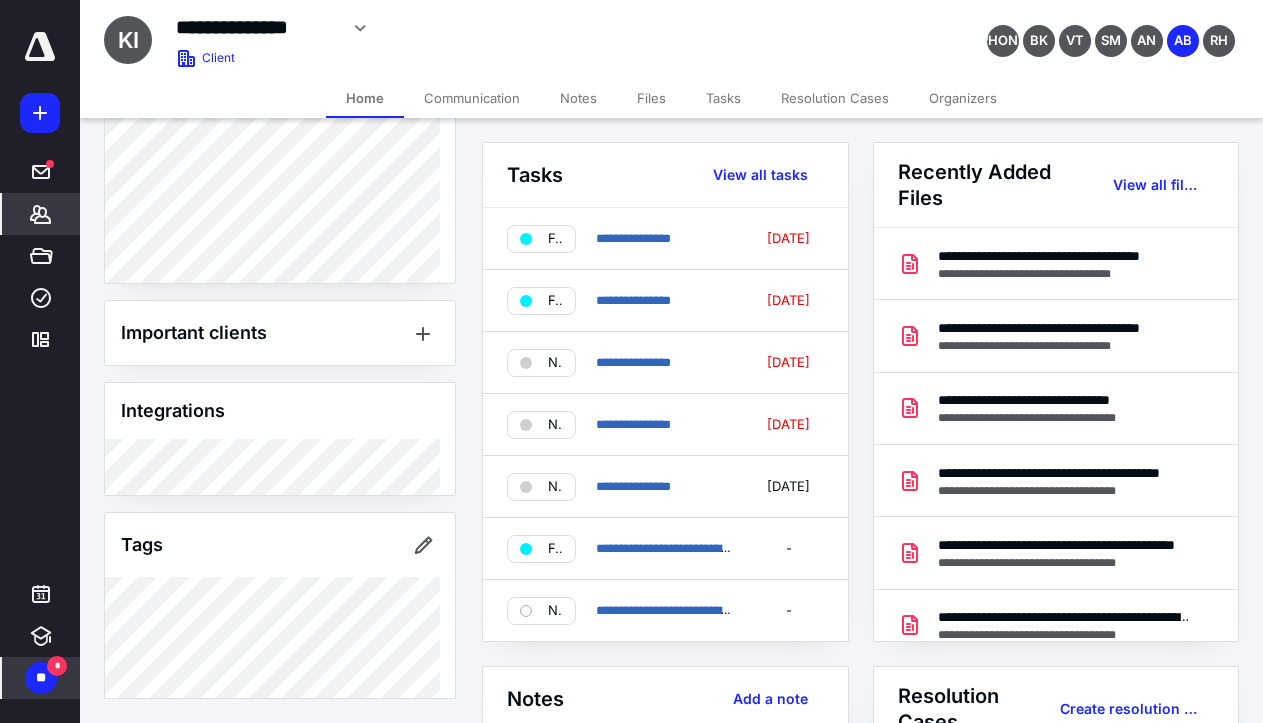 click at bounding box center (40, 47) 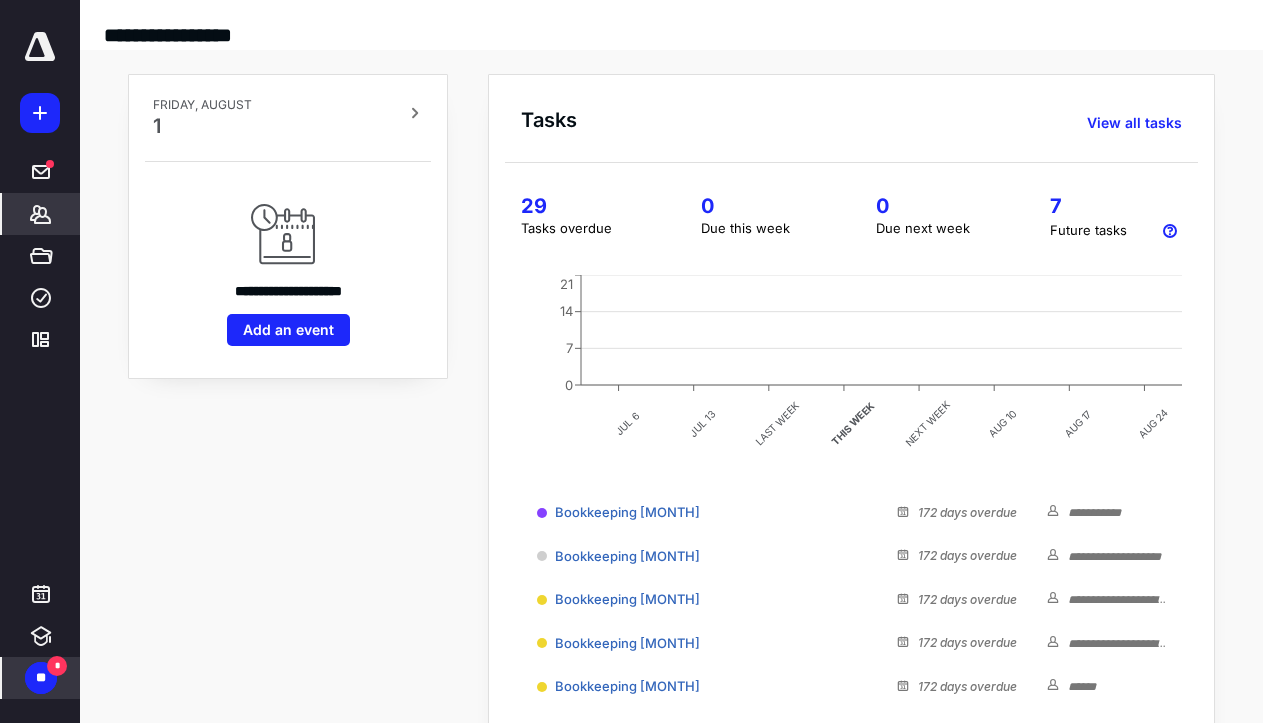 click on "*******" at bounding box center [41, 214] 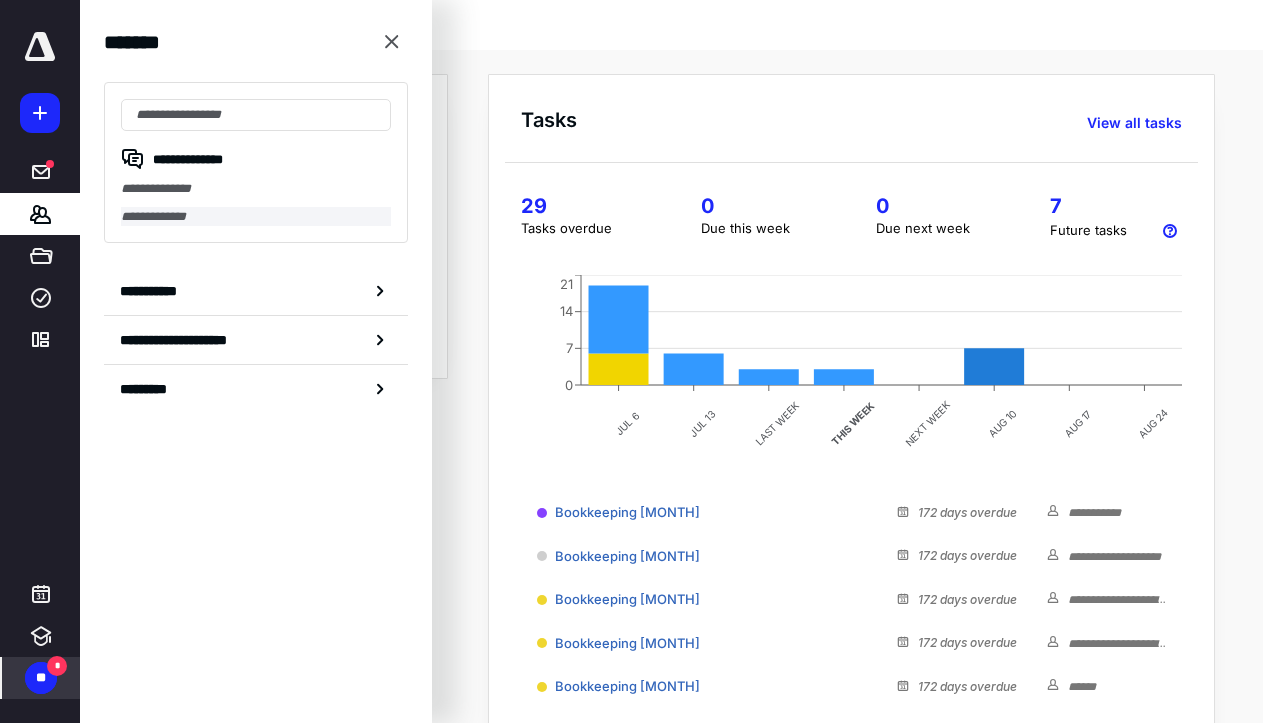 click on "**********" at bounding box center (256, 217) 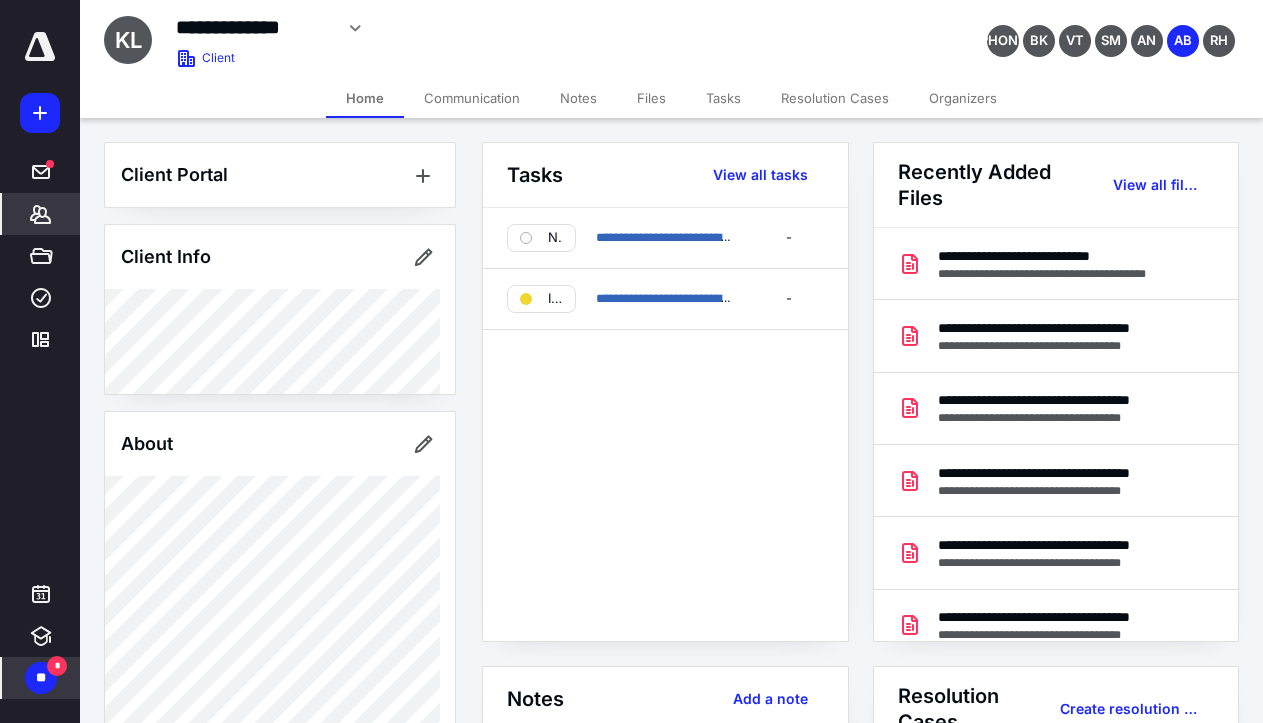 click on "Notes" at bounding box center (578, 98) 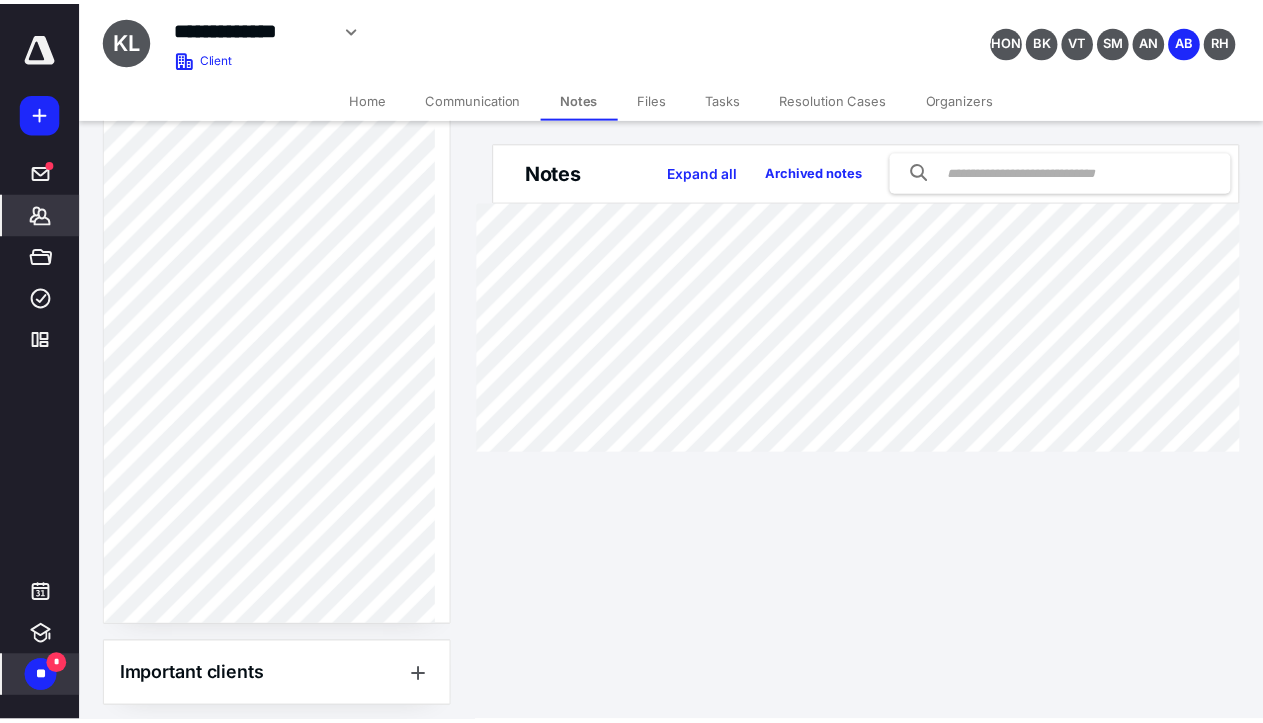scroll, scrollTop: 721, scrollLeft: 0, axis: vertical 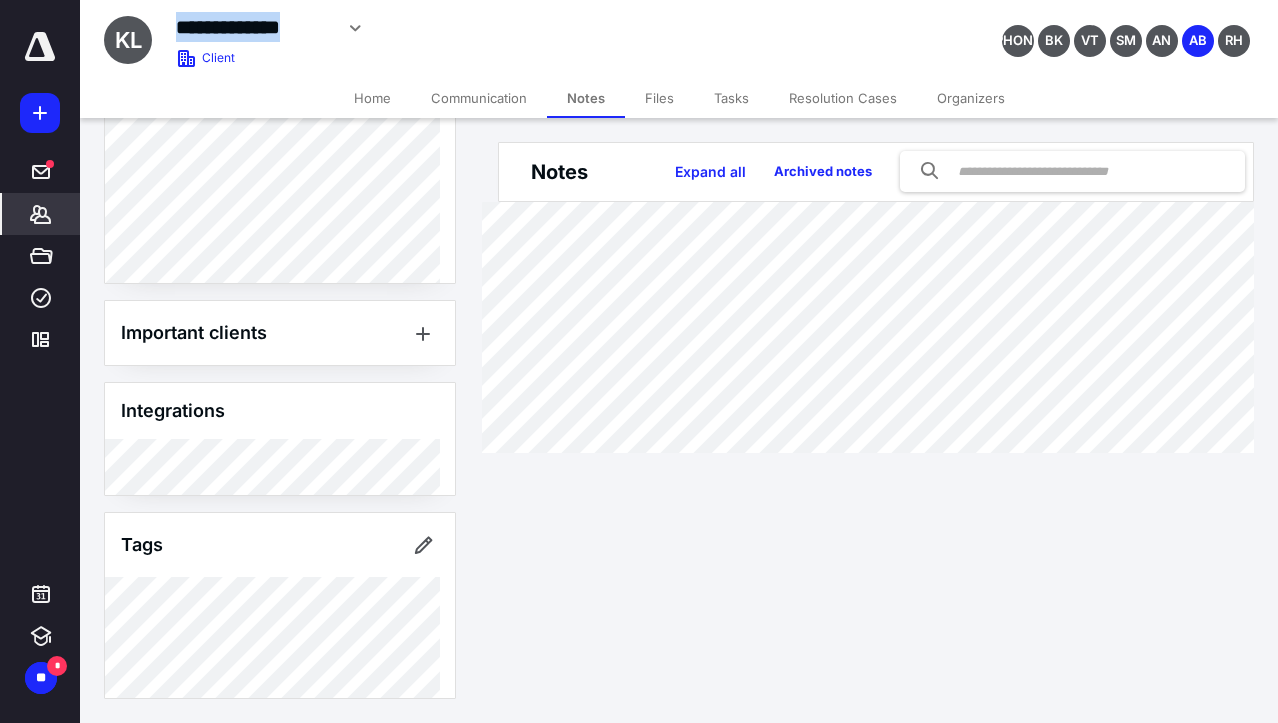 click on "**********" at bounding box center [520, 28] 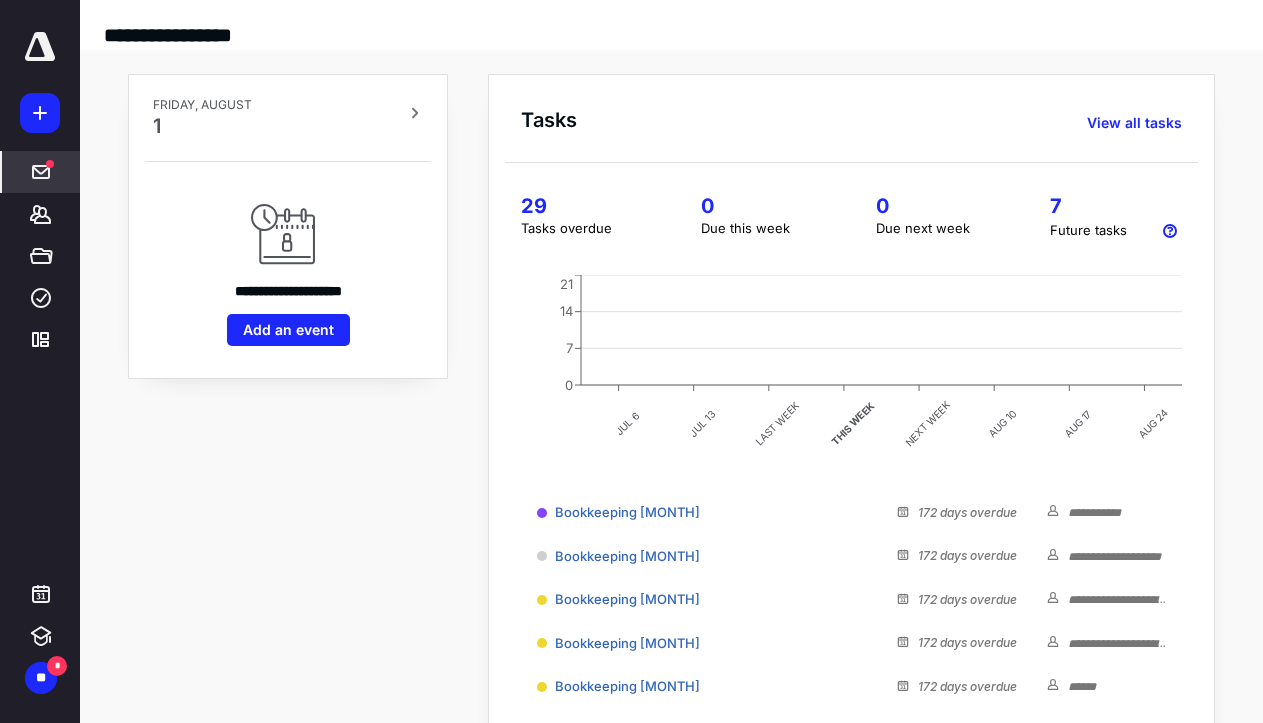 click on "*****" at bounding box center (41, 172) 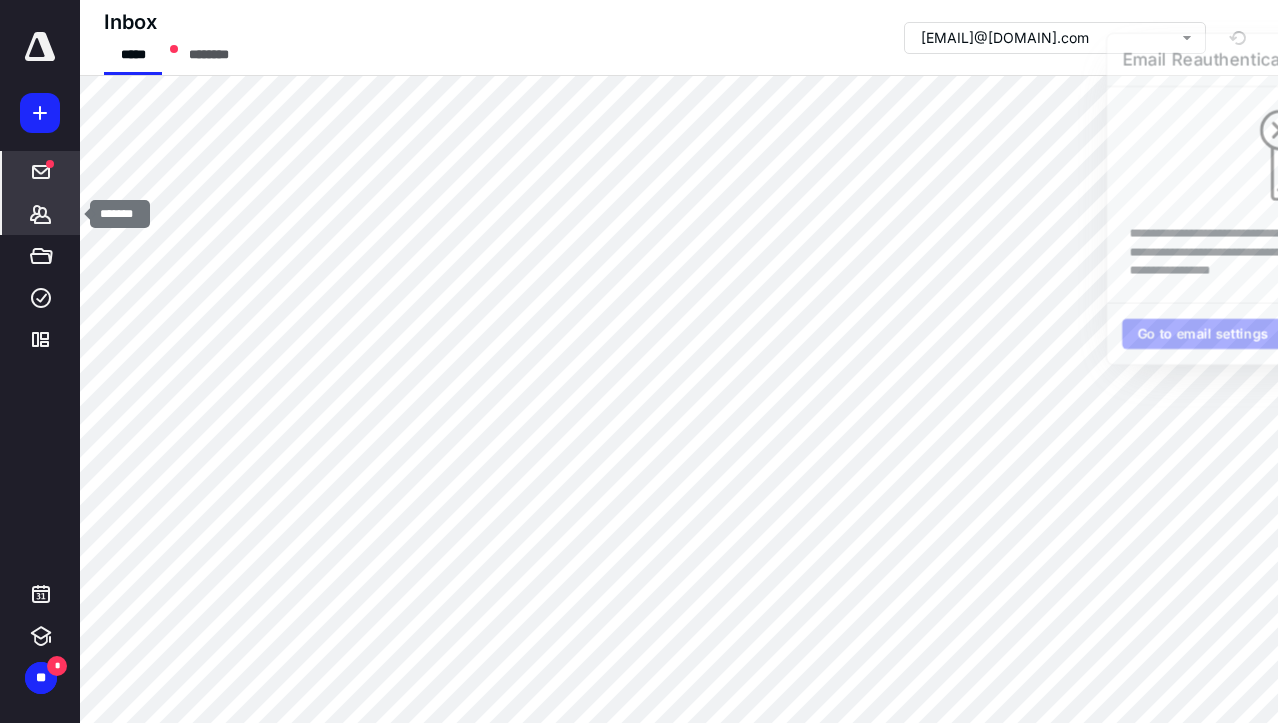 click on "*******" at bounding box center [41, 214] 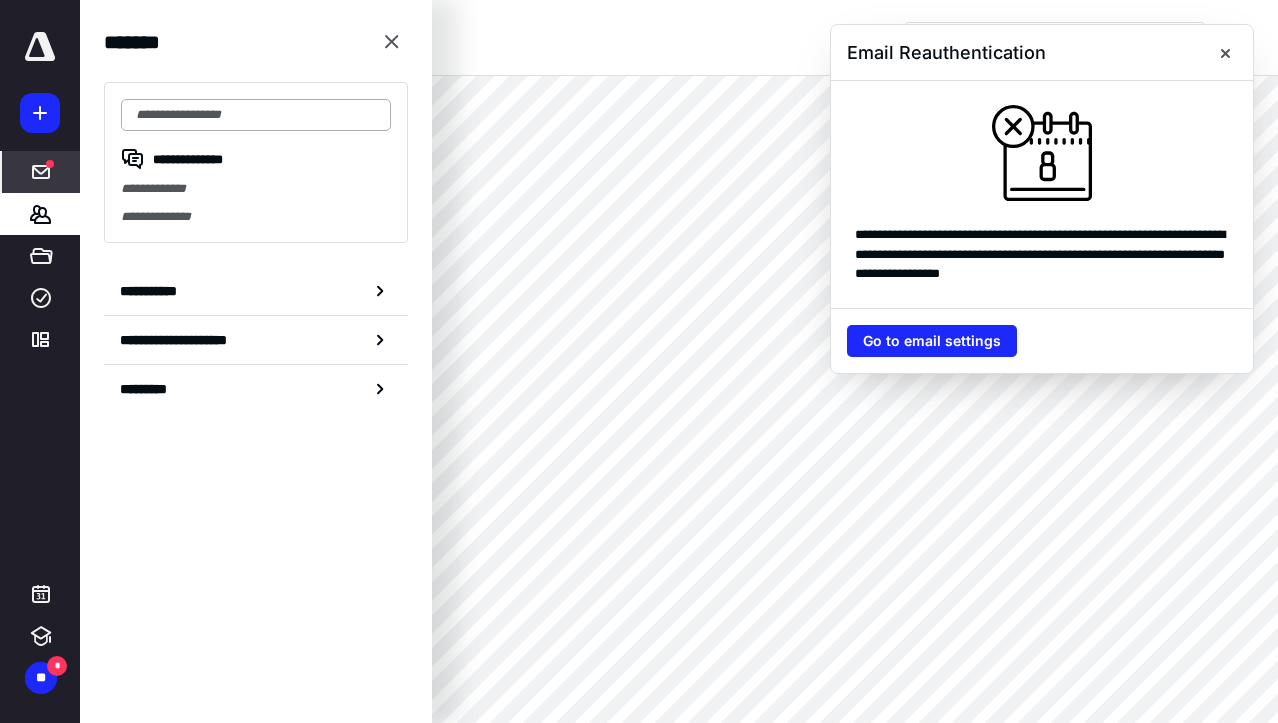 click at bounding box center (256, 115) 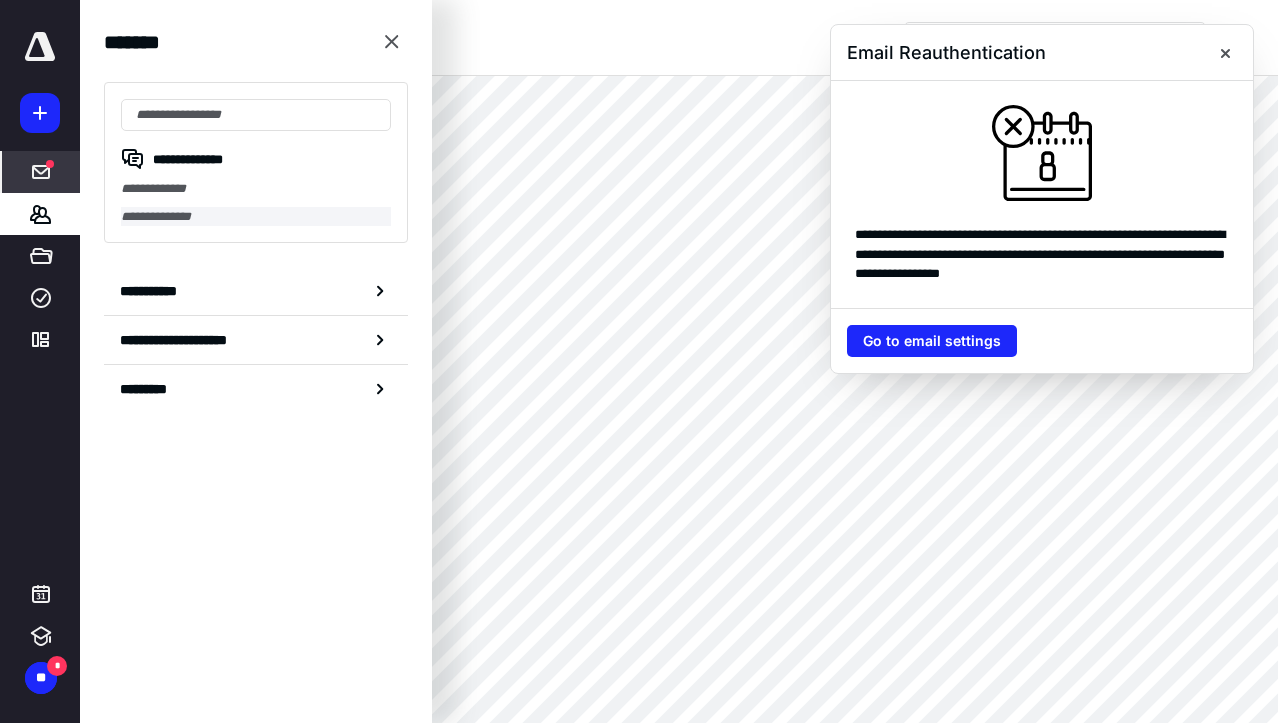 click on "**********" at bounding box center [256, 217] 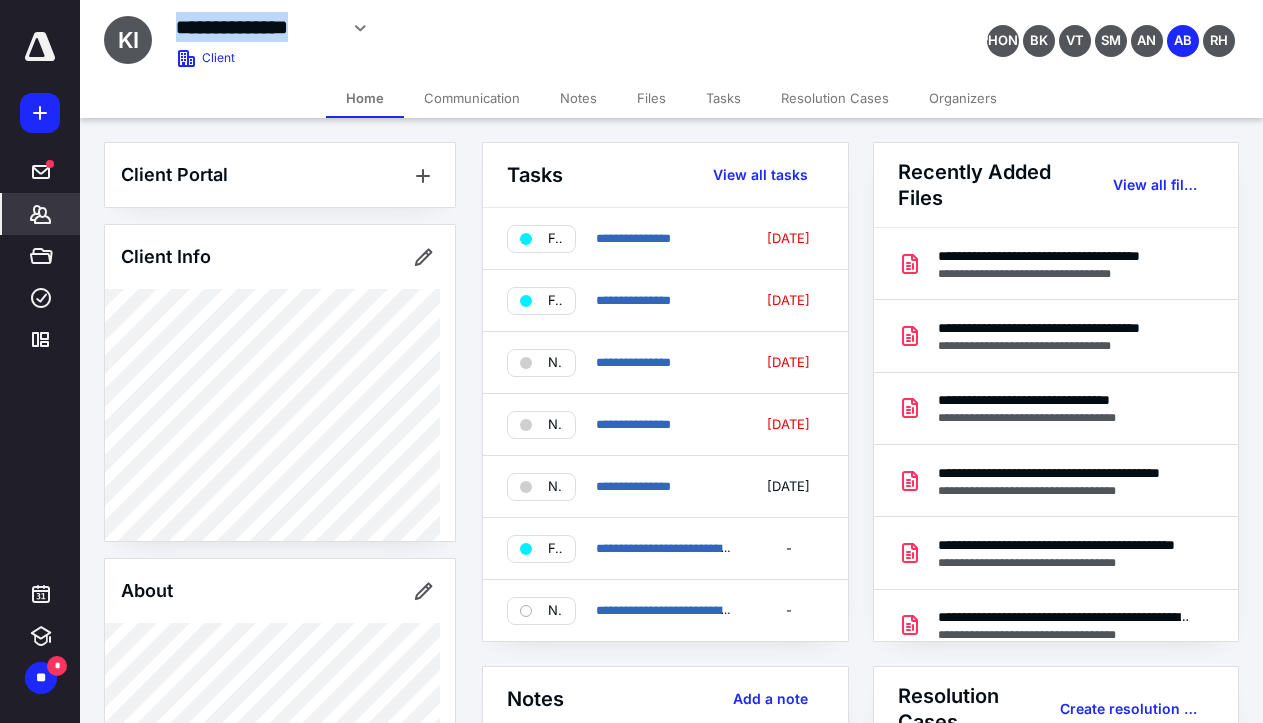 drag, startPoint x: 336, startPoint y: 28, endPoint x: 165, endPoint y: 22, distance: 171.10522 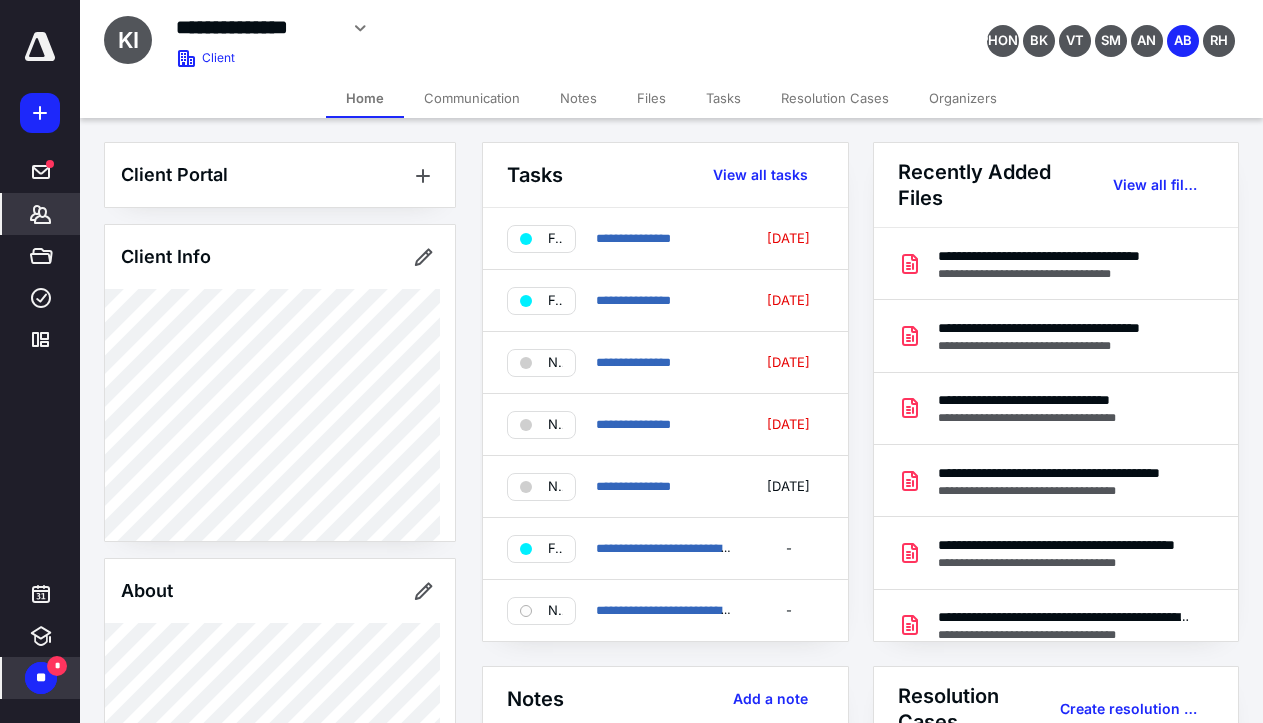 click on "**" at bounding box center [41, 678] 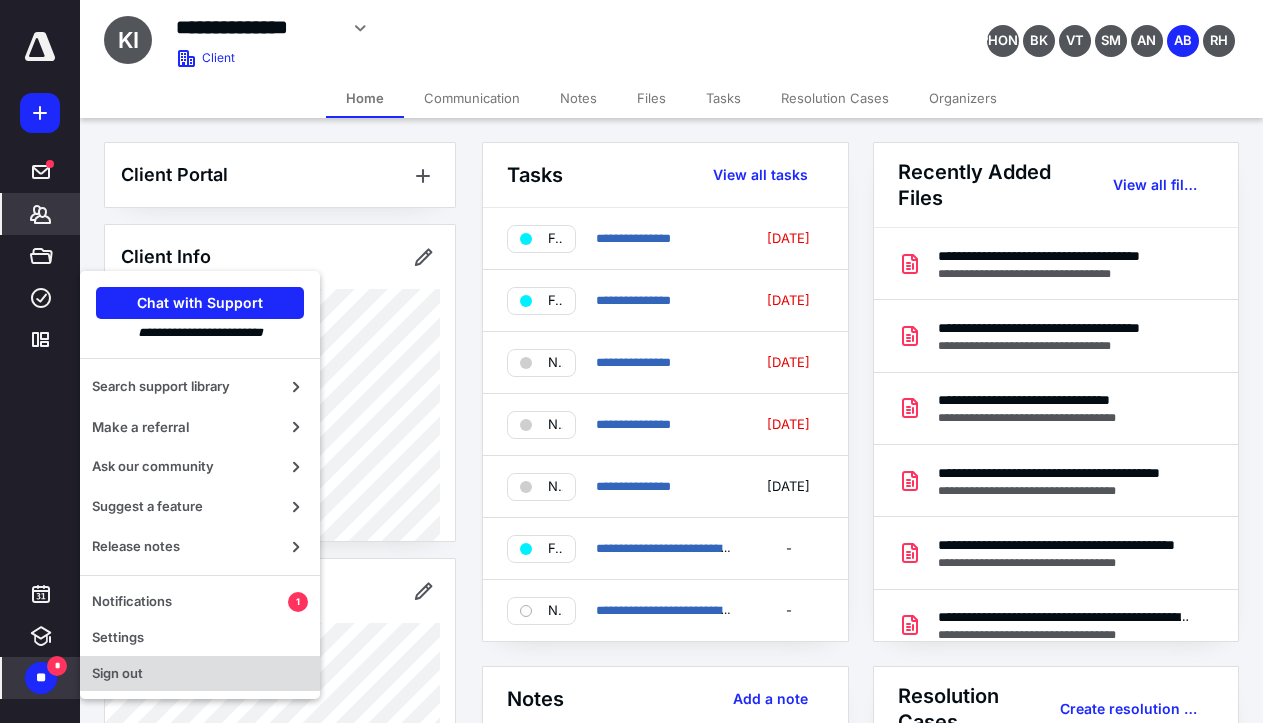 click on "Sign out" at bounding box center (200, 674) 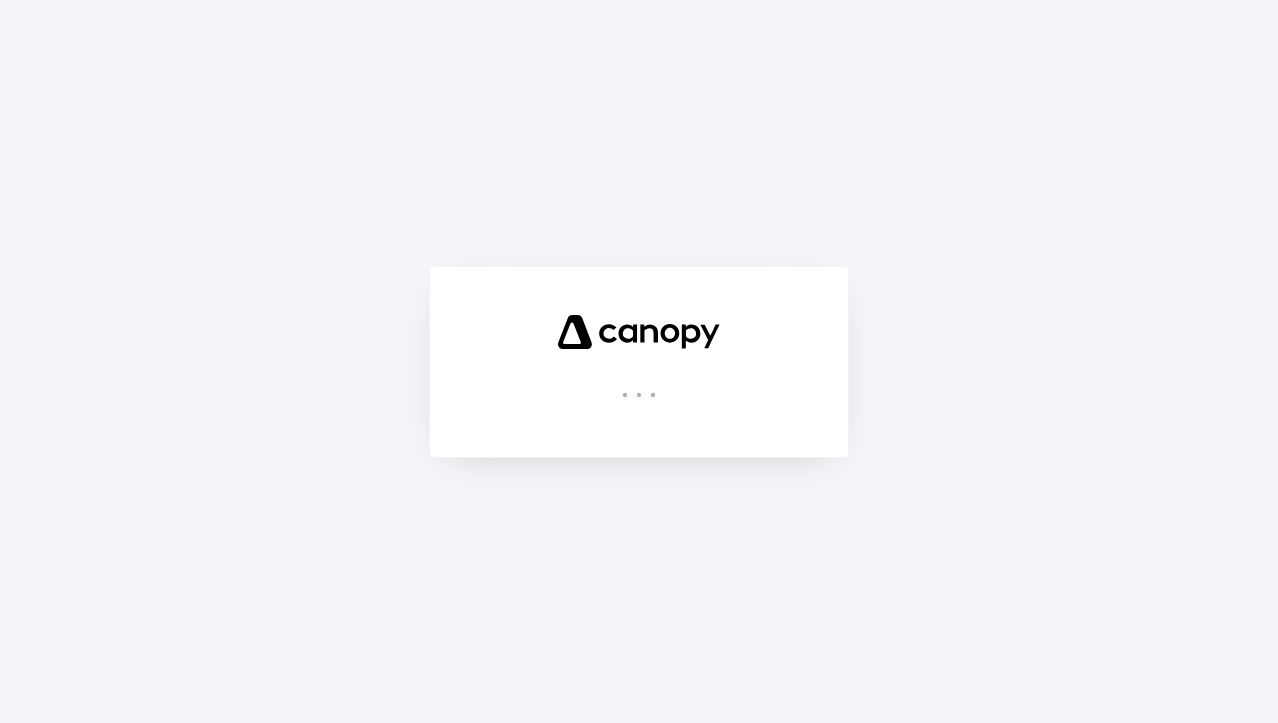 scroll, scrollTop: 0, scrollLeft: 0, axis: both 